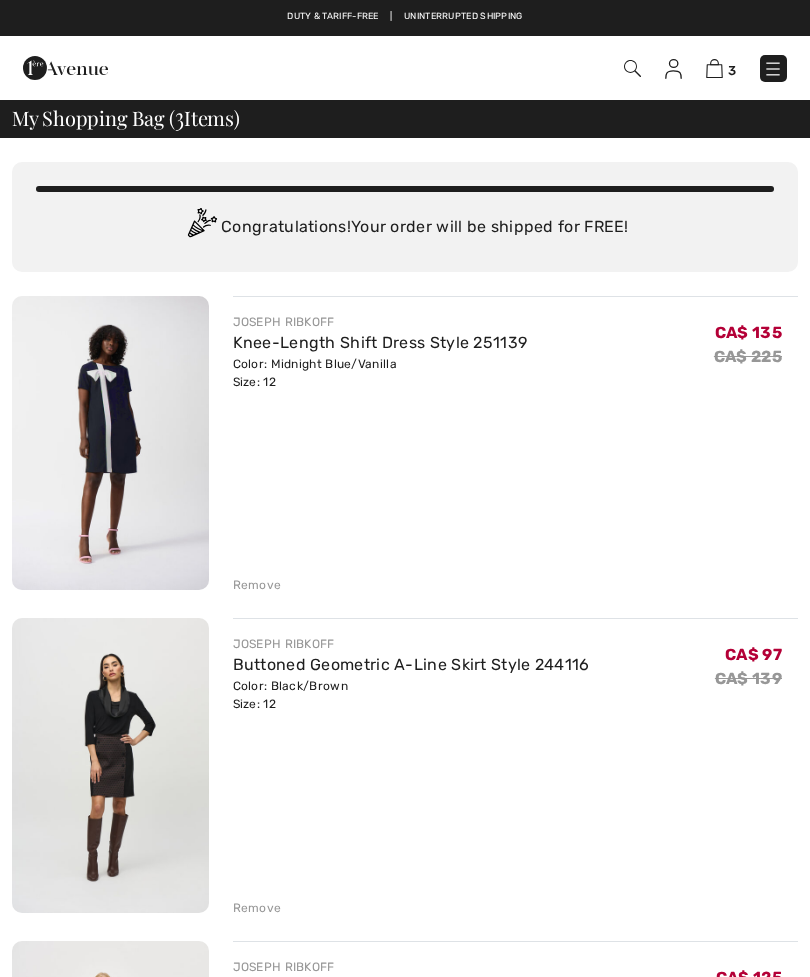 scroll, scrollTop: 0, scrollLeft: 0, axis: both 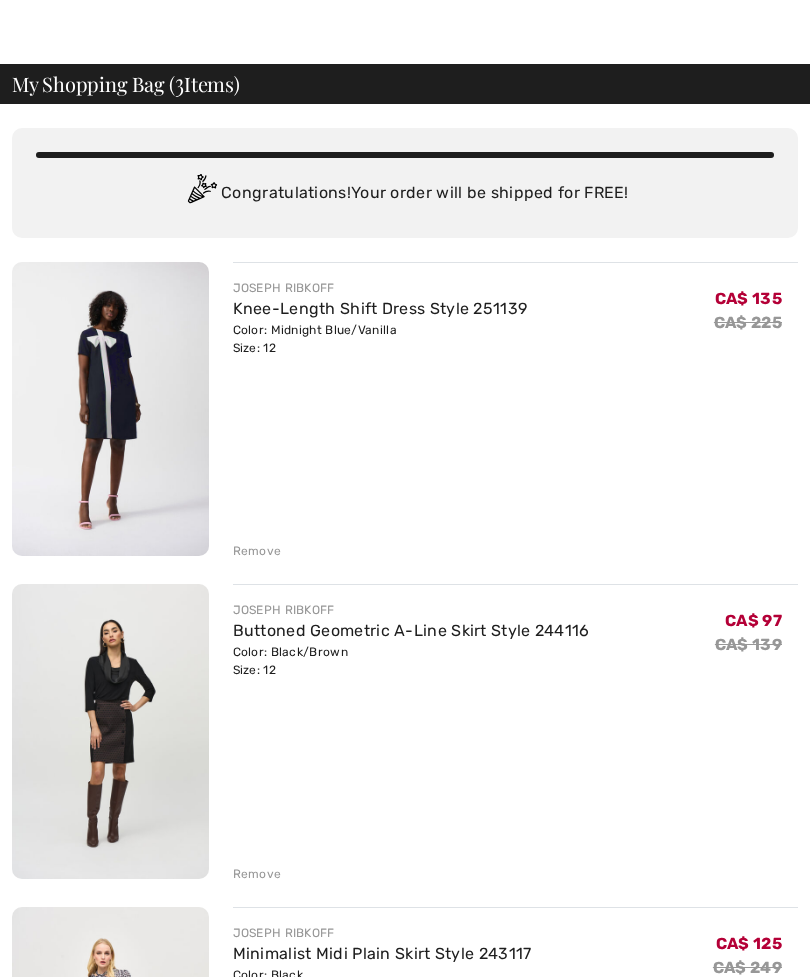 click at bounding box center (110, 731) 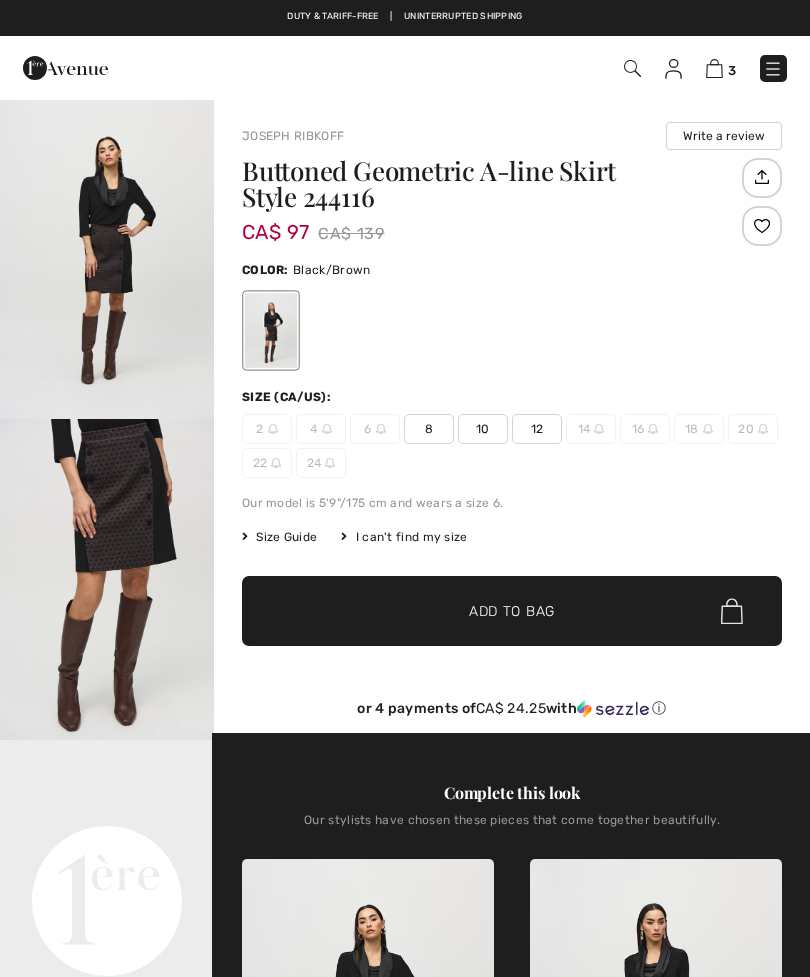 checkbox on "true" 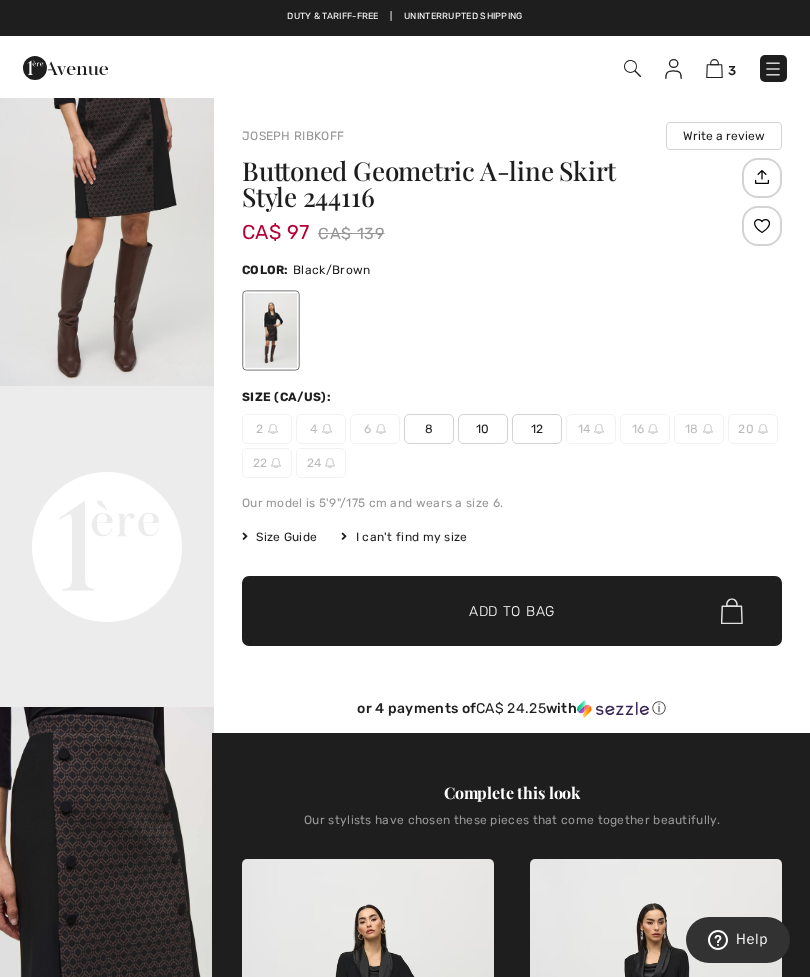 scroll, scrollTop: 405, scrollLeft: 0, axis: vertical 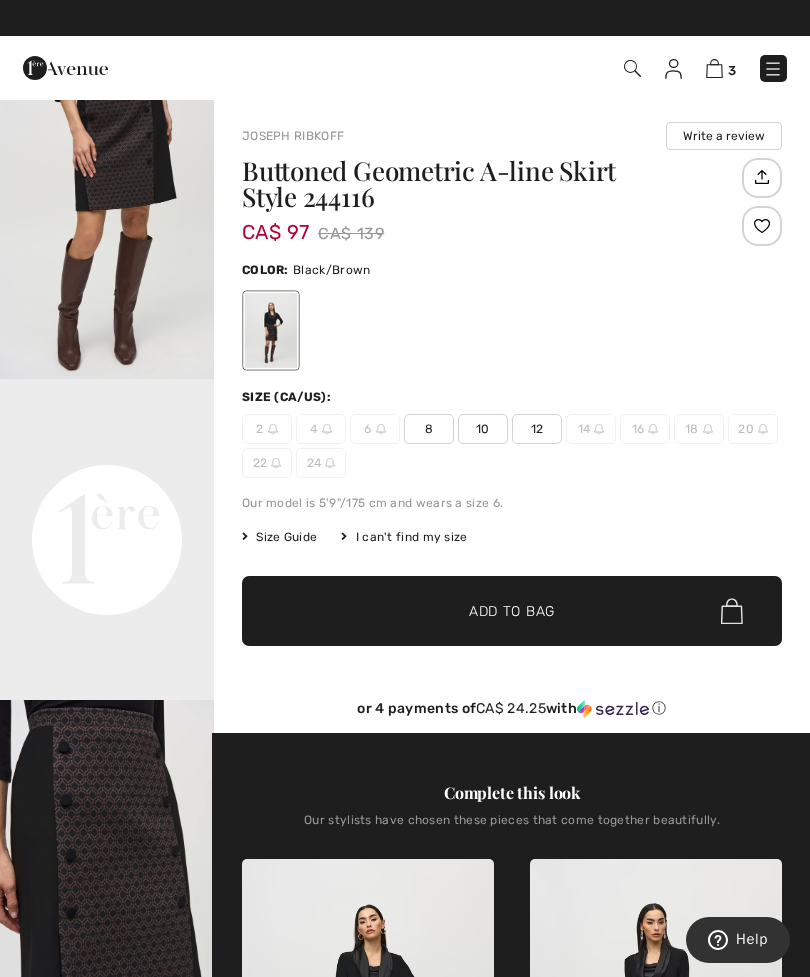 click on "3" at bounding box center [721, 68] 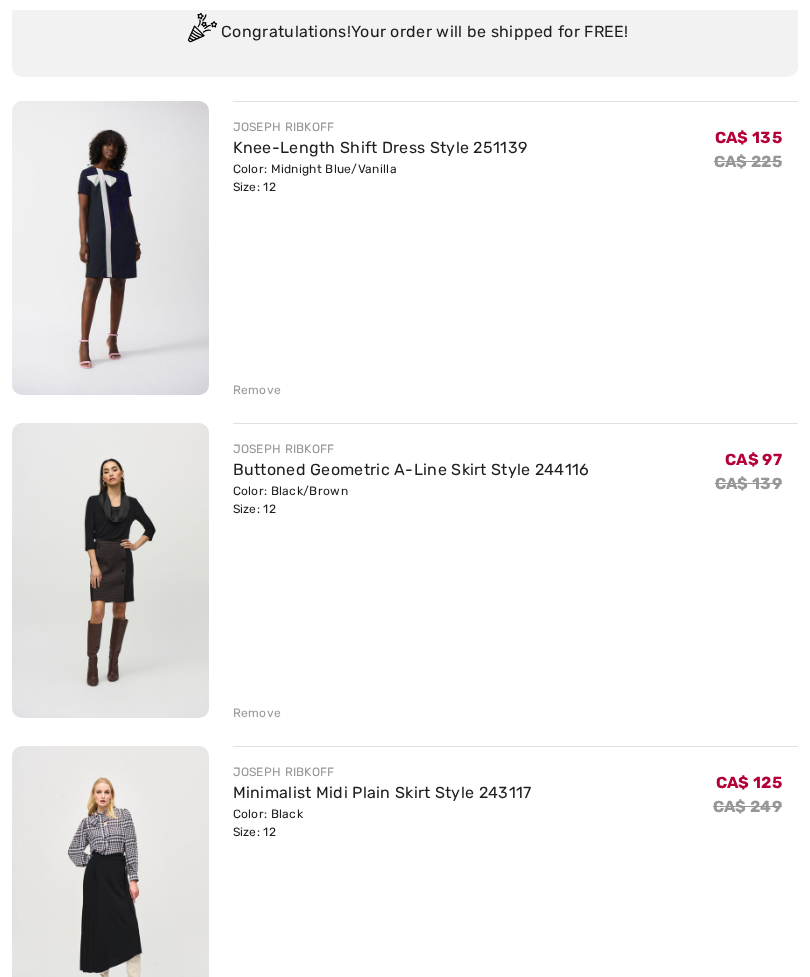 scroll, scrollTop: 374, scrollLeft: 0, axis: vertical 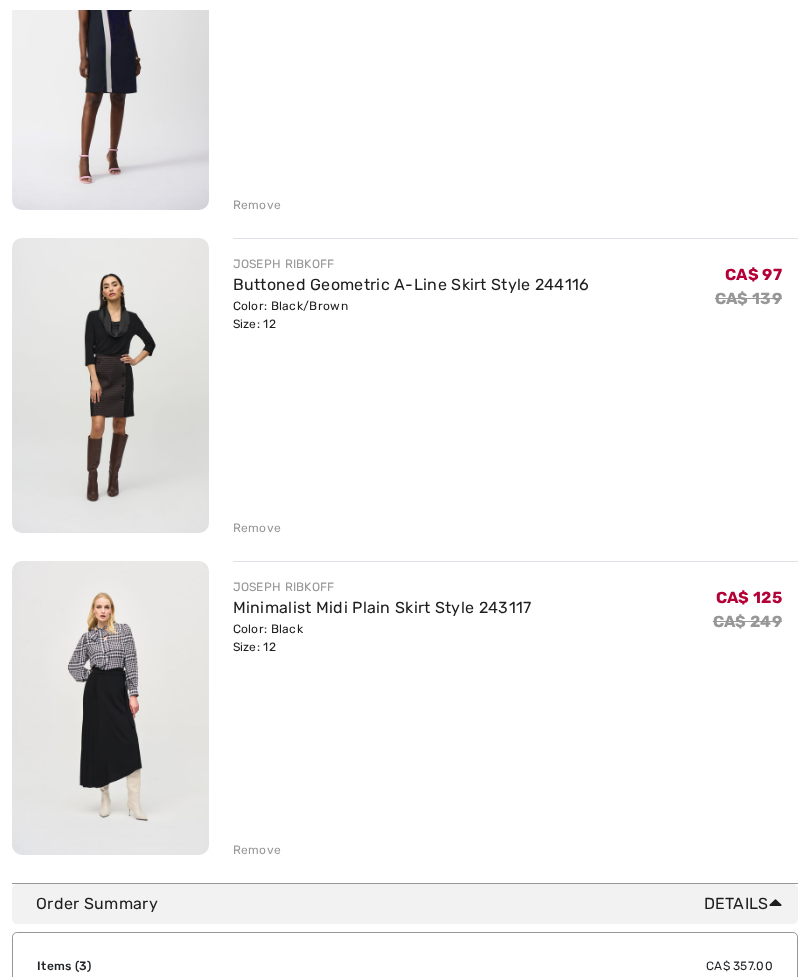 click at bounding box center (110, 708) 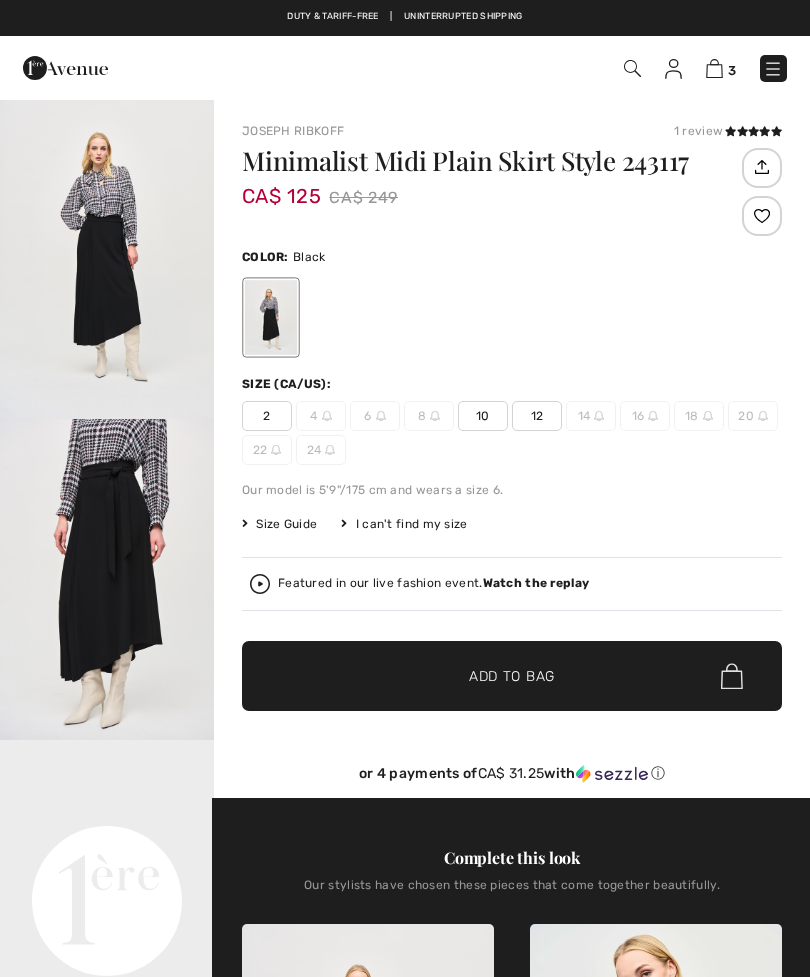 checkbox on "true" 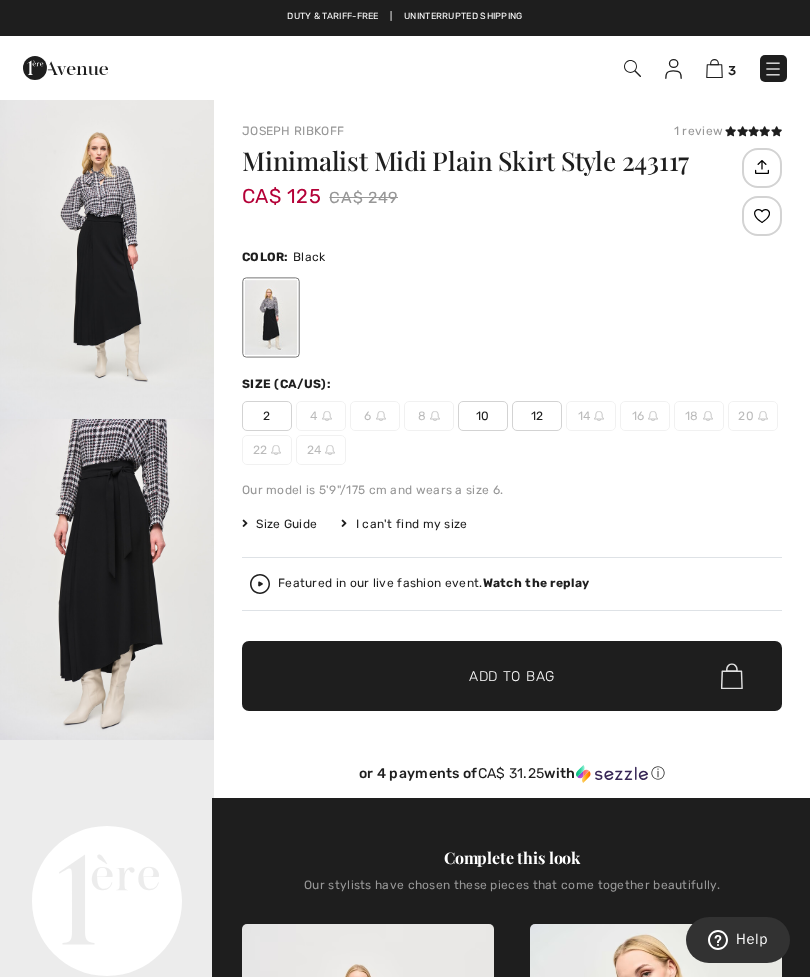 scroll, scrollTop: 0, scrollLeft: 0, axis: both 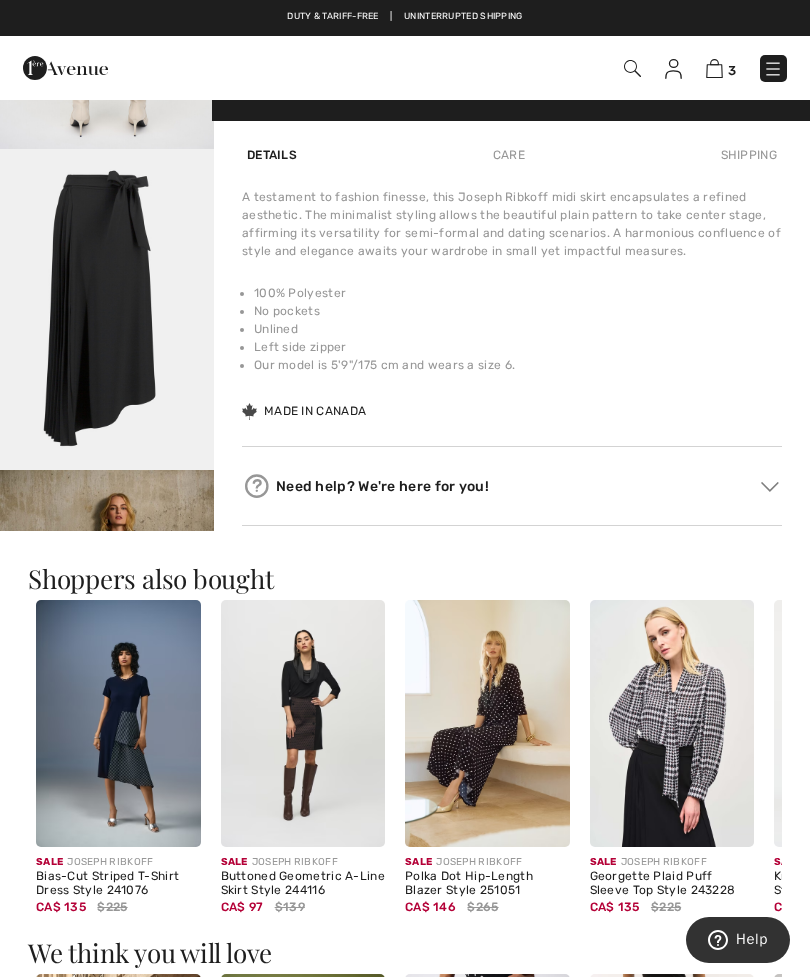 click at bounding box center [672, 723] 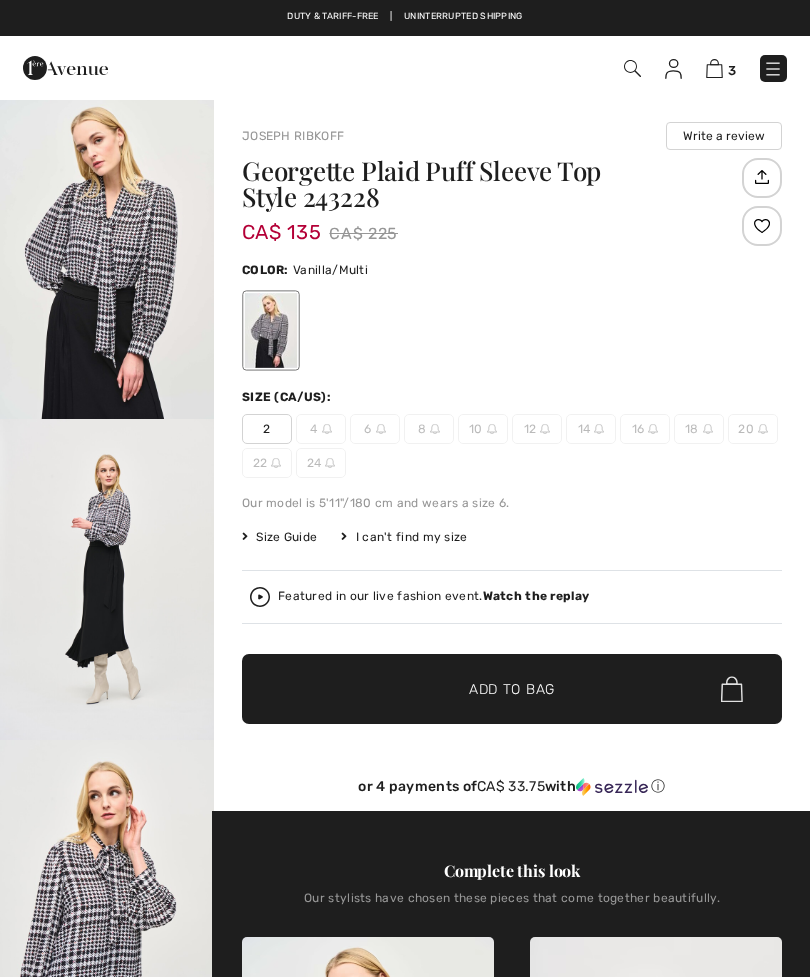checkbox on "true" 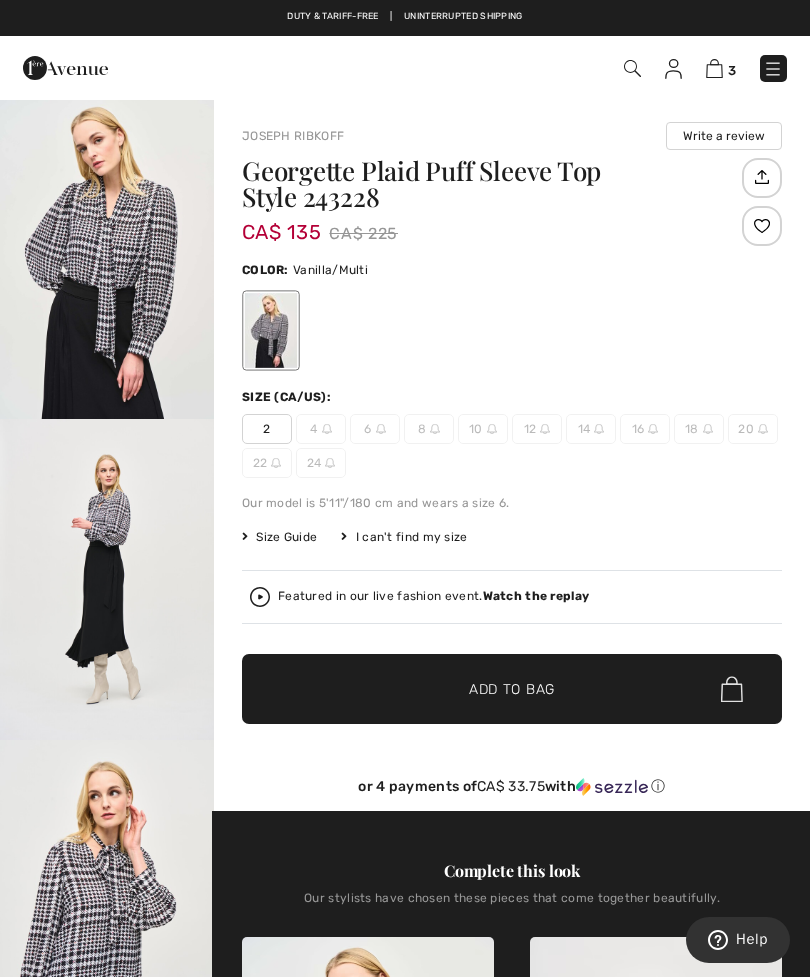 scroll, scrollTop: 0, scrollLeft: 0, axis: both 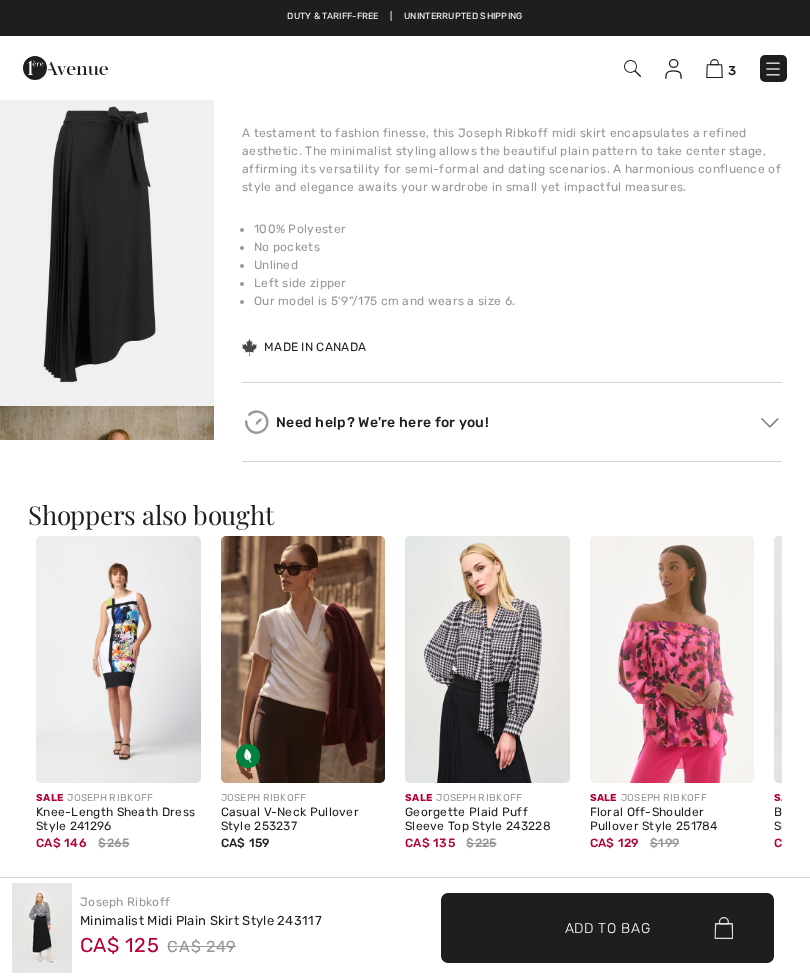 checkbox on "true" 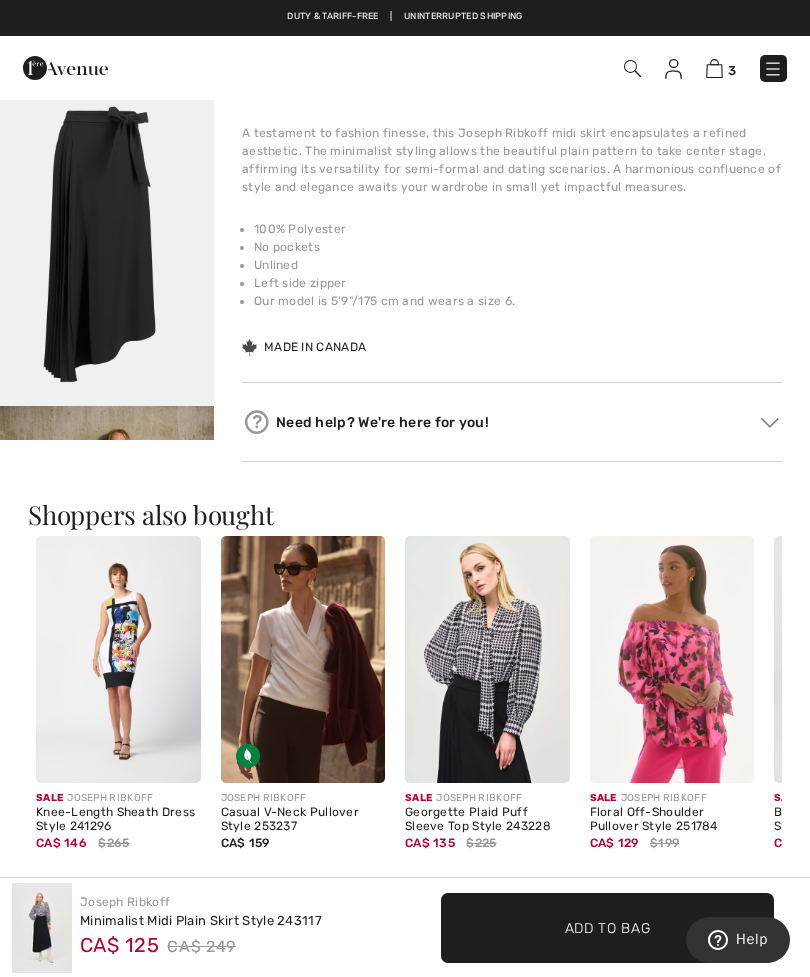scroll, scrollTop: 1297, scrollLeft: 0, axis: vertical 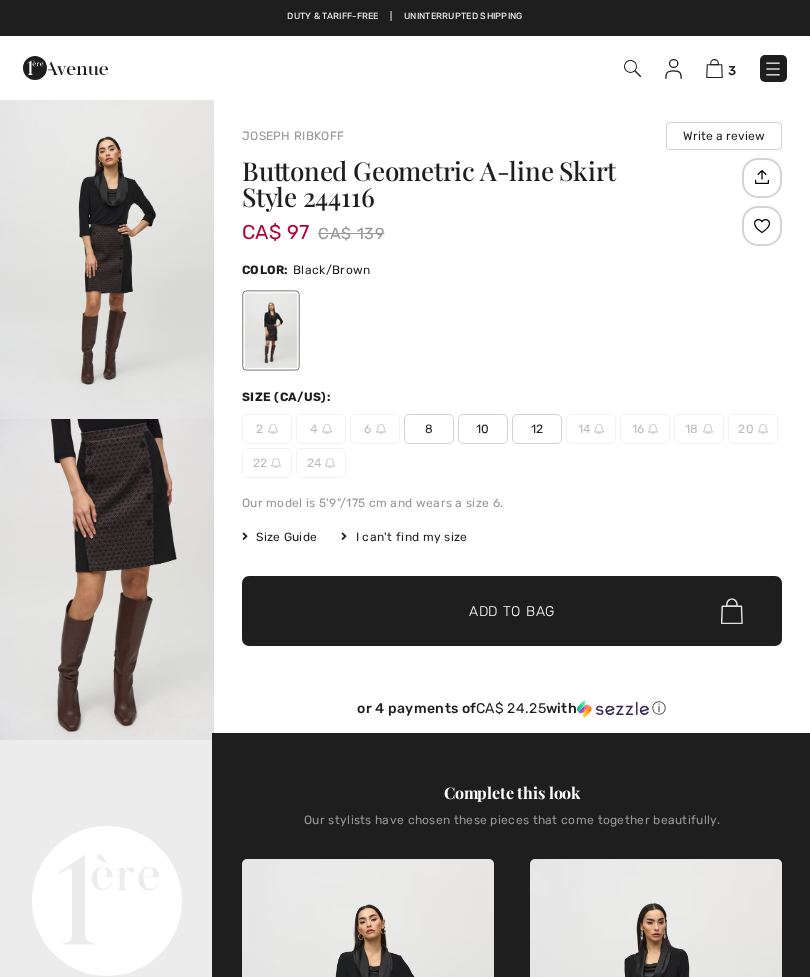 checkbox on "true" 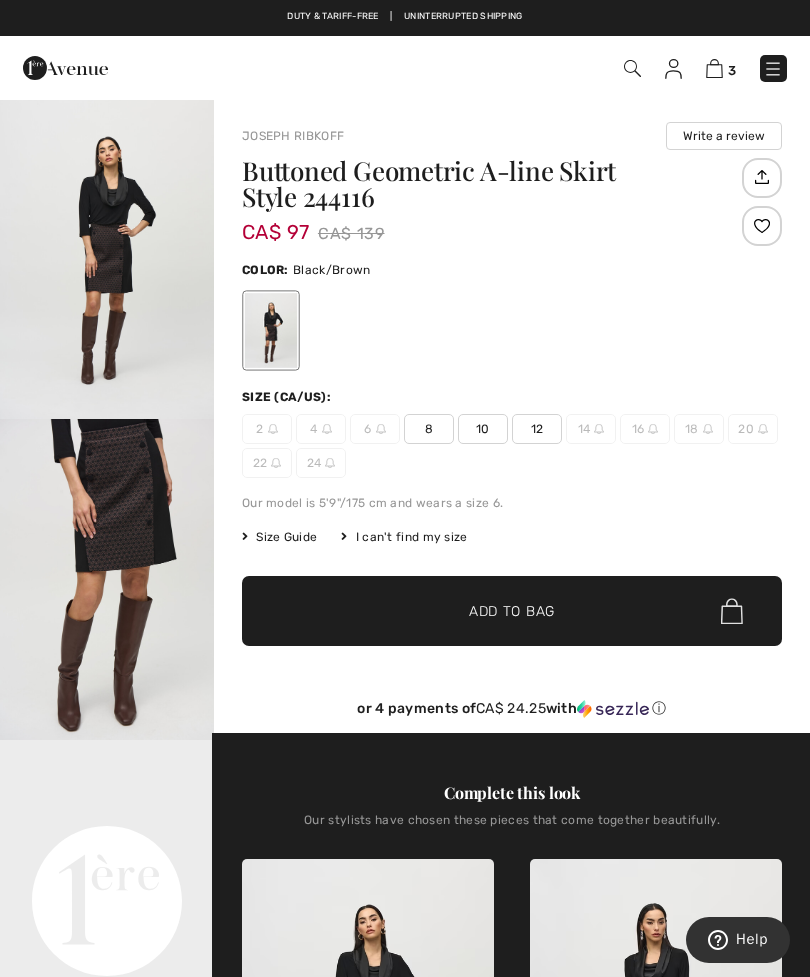 scroll, scrollTop: 0, scrollLeft: 0, axis: both 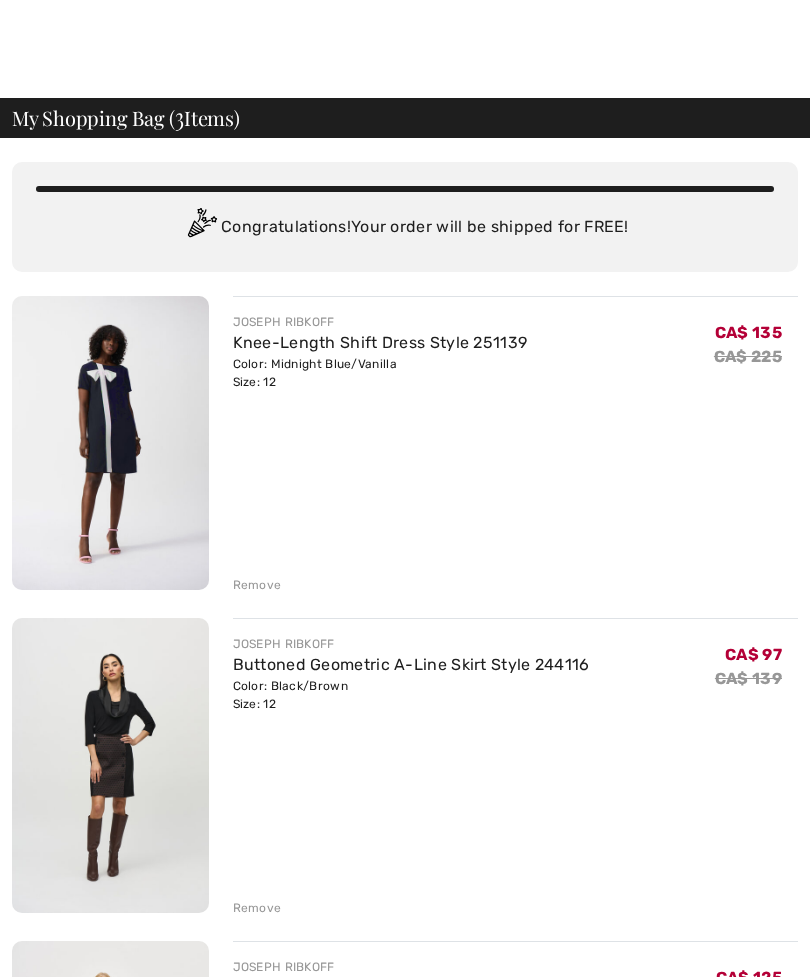 checkbox on "true" 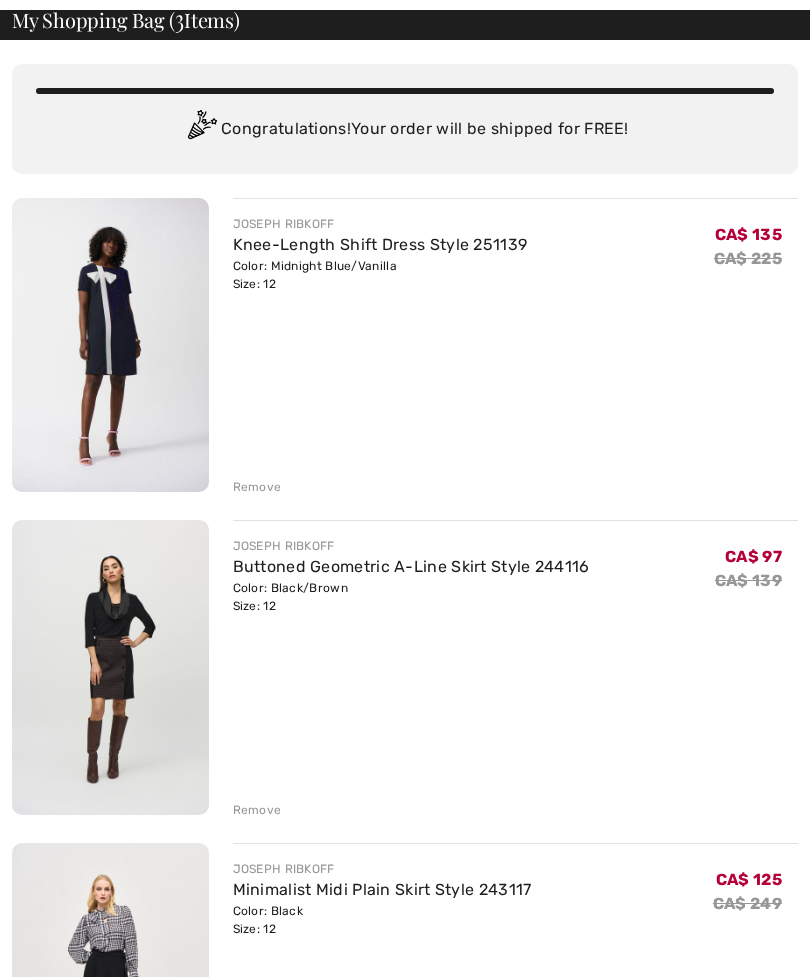 scroll, scrollTop: 0, scrollLeft: 0, axis: both 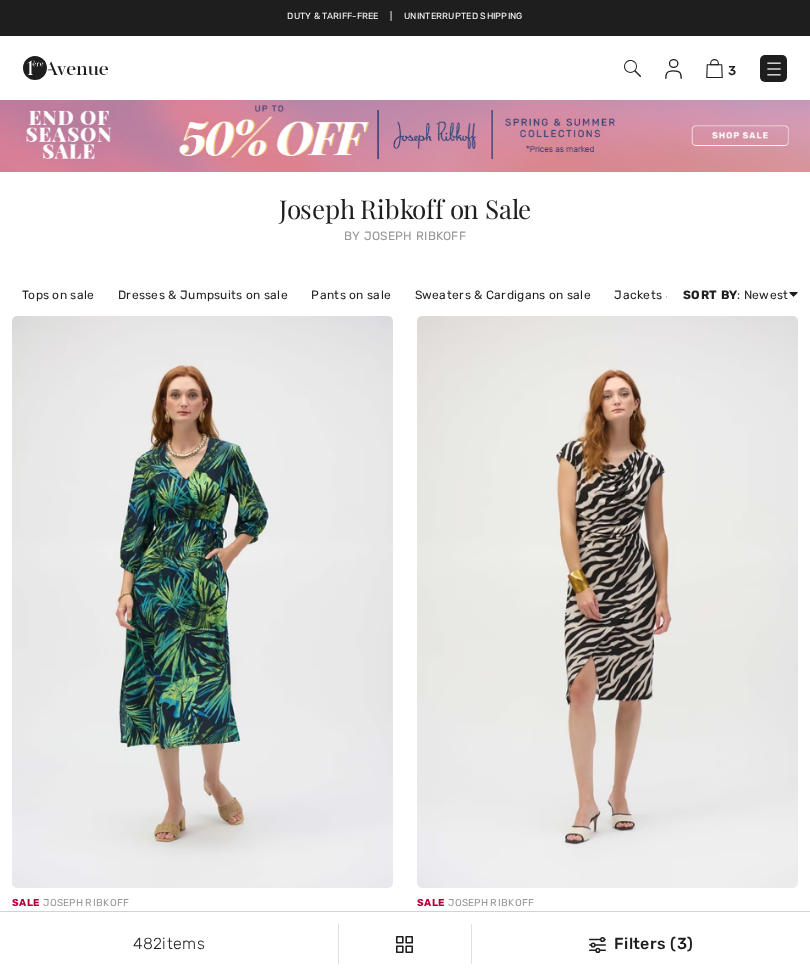 checkbox on "true" 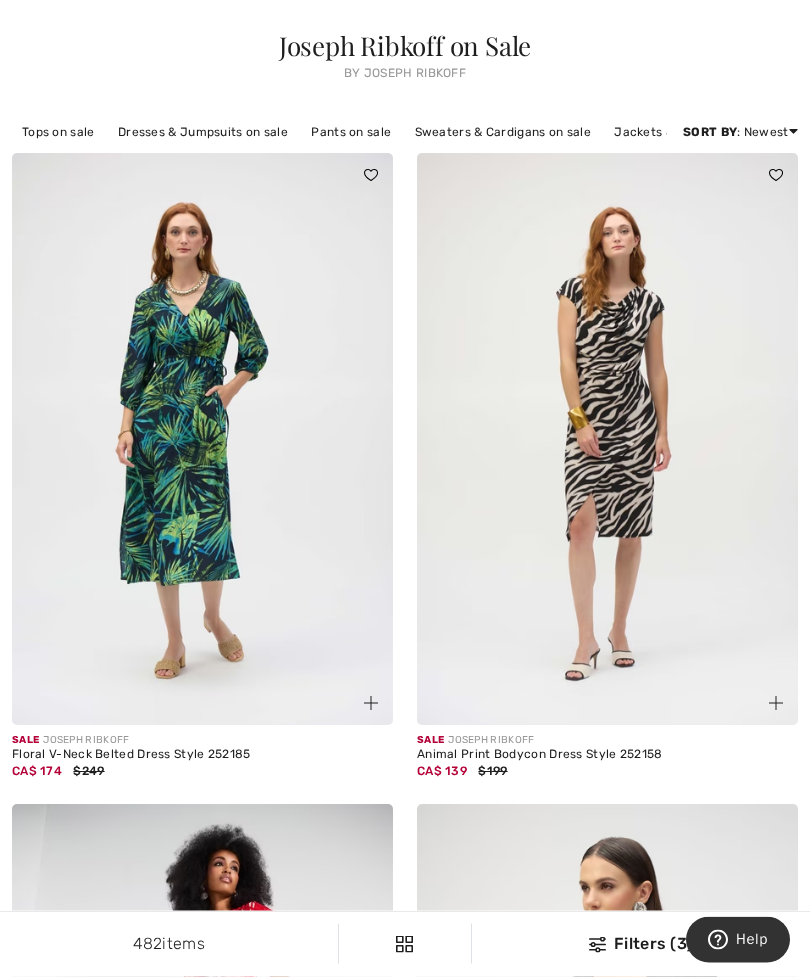 scroll, scrollTop: 164, scrollLeft: 0, axis: vertical 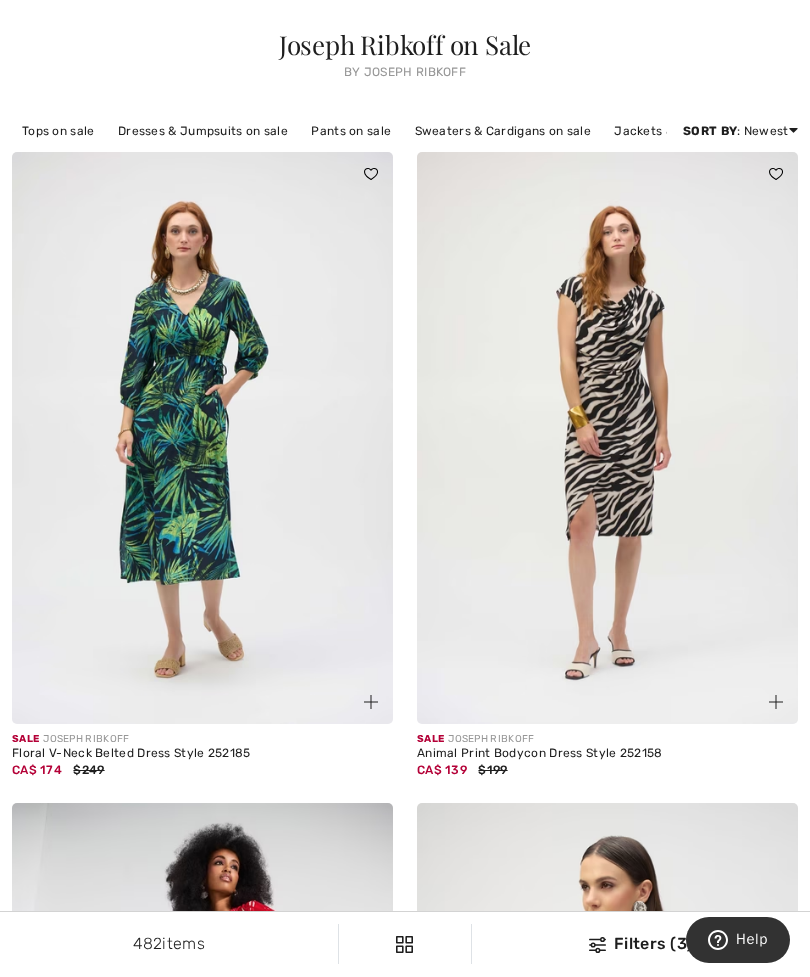 click at bounding box center [597, 945] 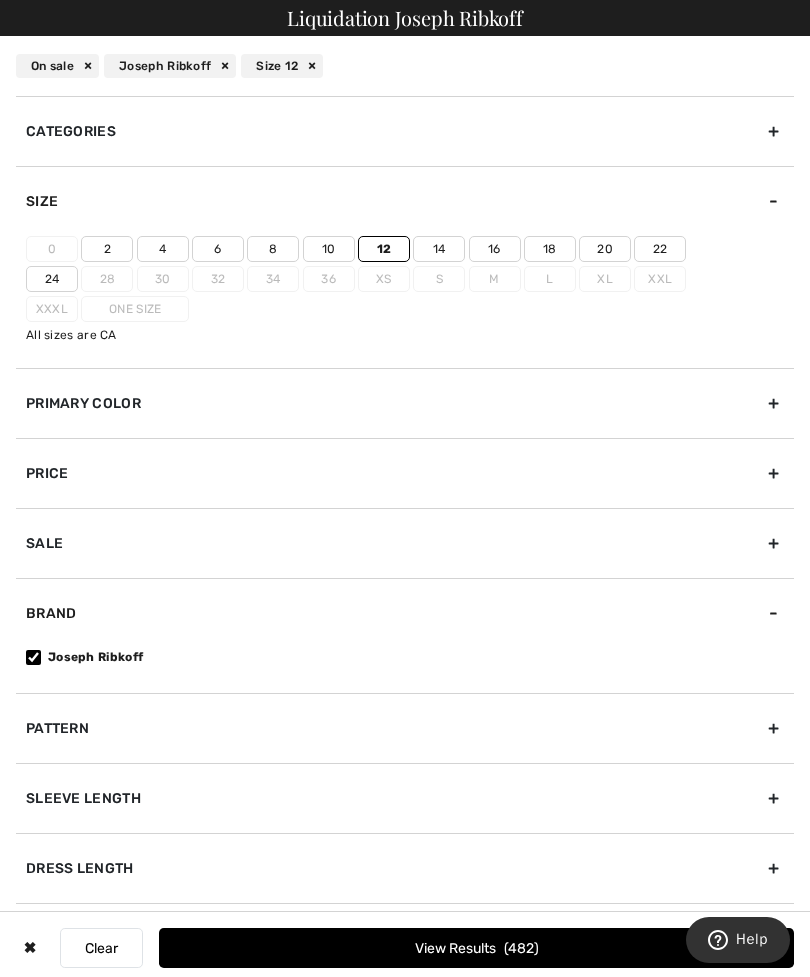 click on "Sale" at bounding box center (405, 543) 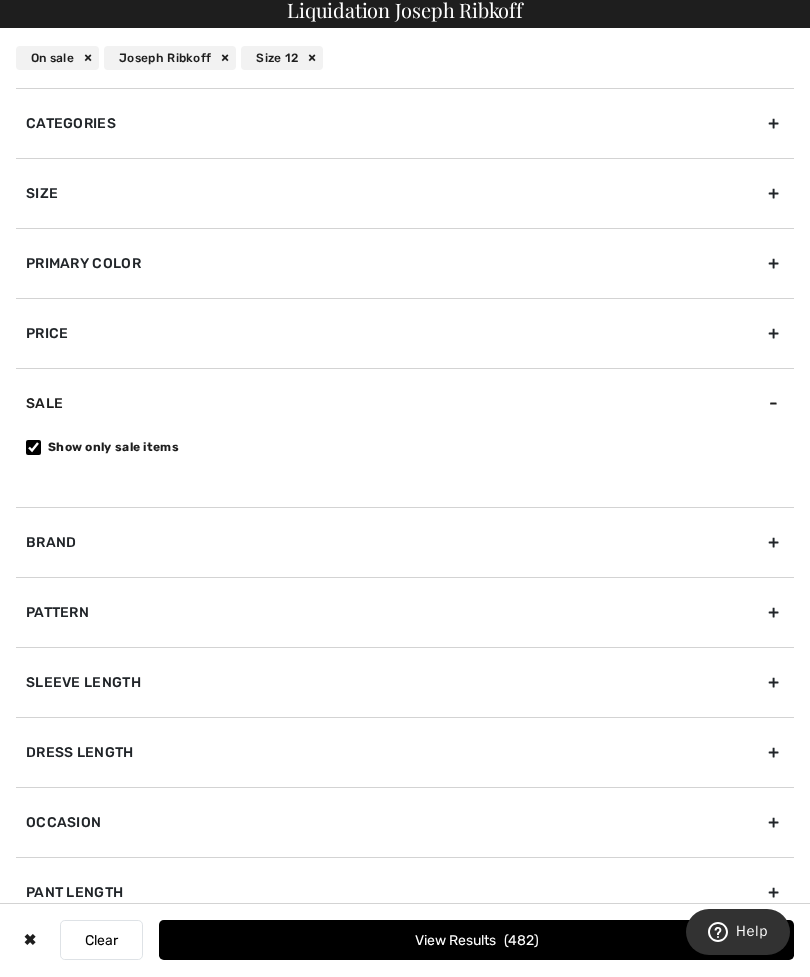 scroll, scrollTop: 0, scrollLeft: 0, axis: both 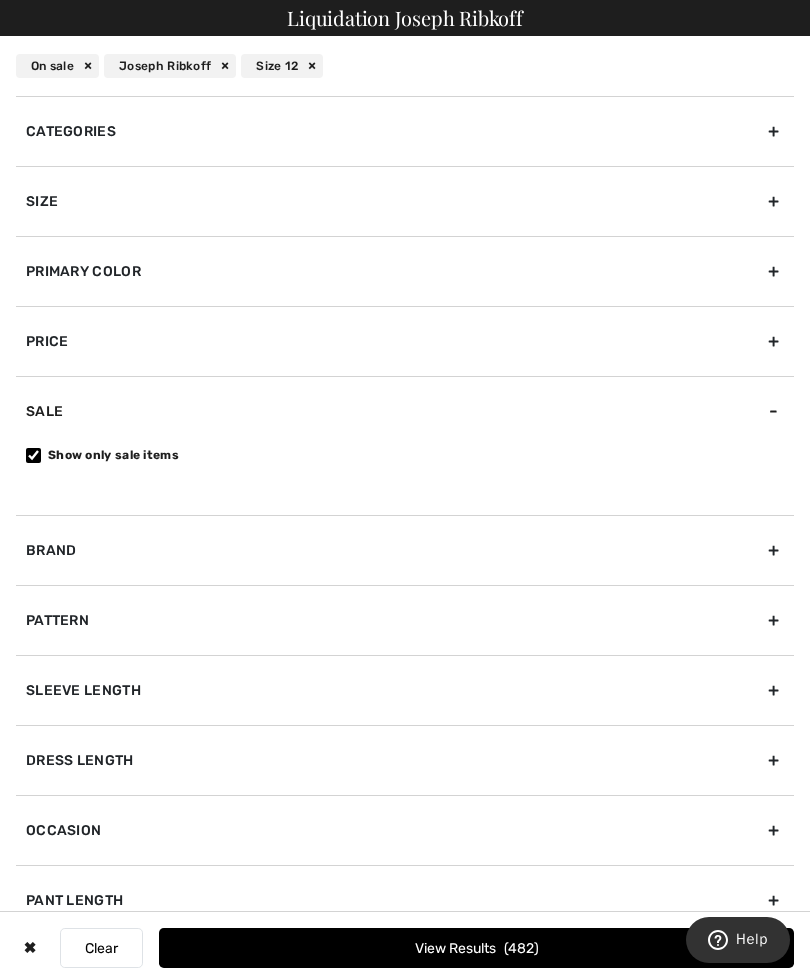 click on "Categories" at bounding box center (405, 131) 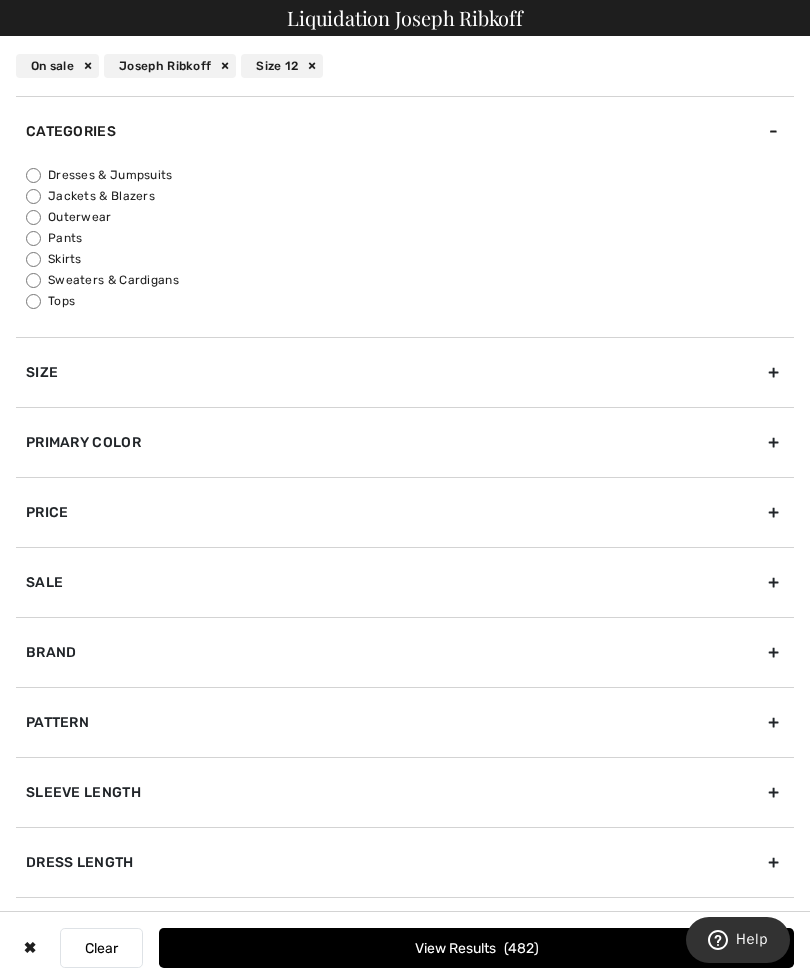 click on "Jackets & Blazers" at bounding box center [33, 196] 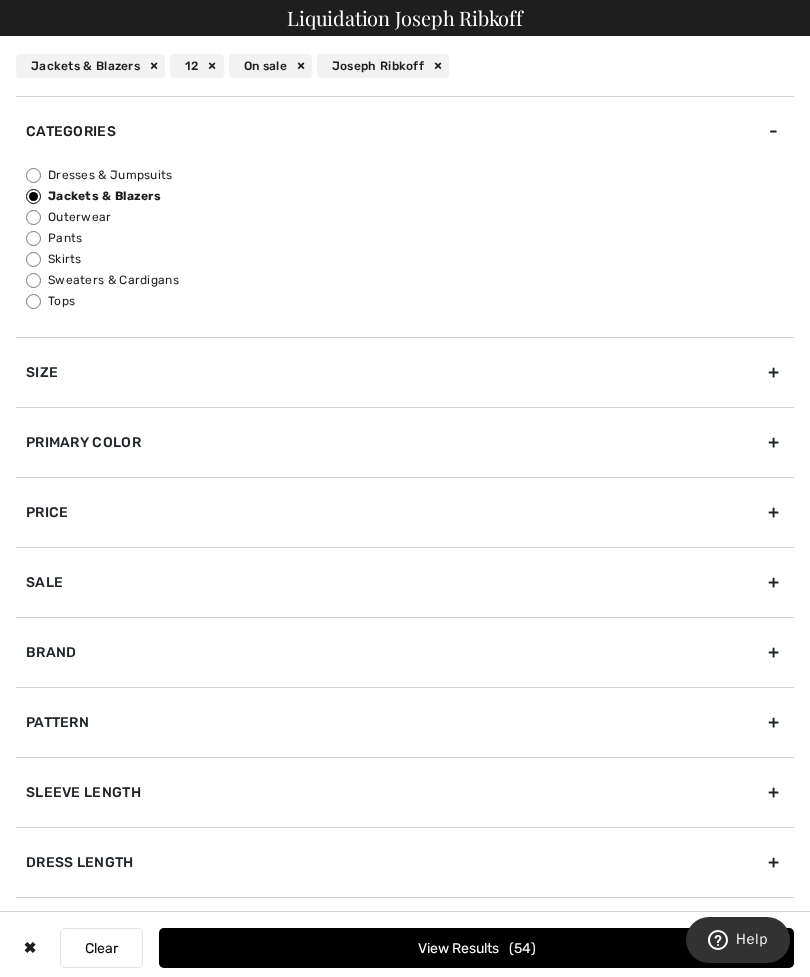 click on "Outerwear" at bounding box center [33, 217] 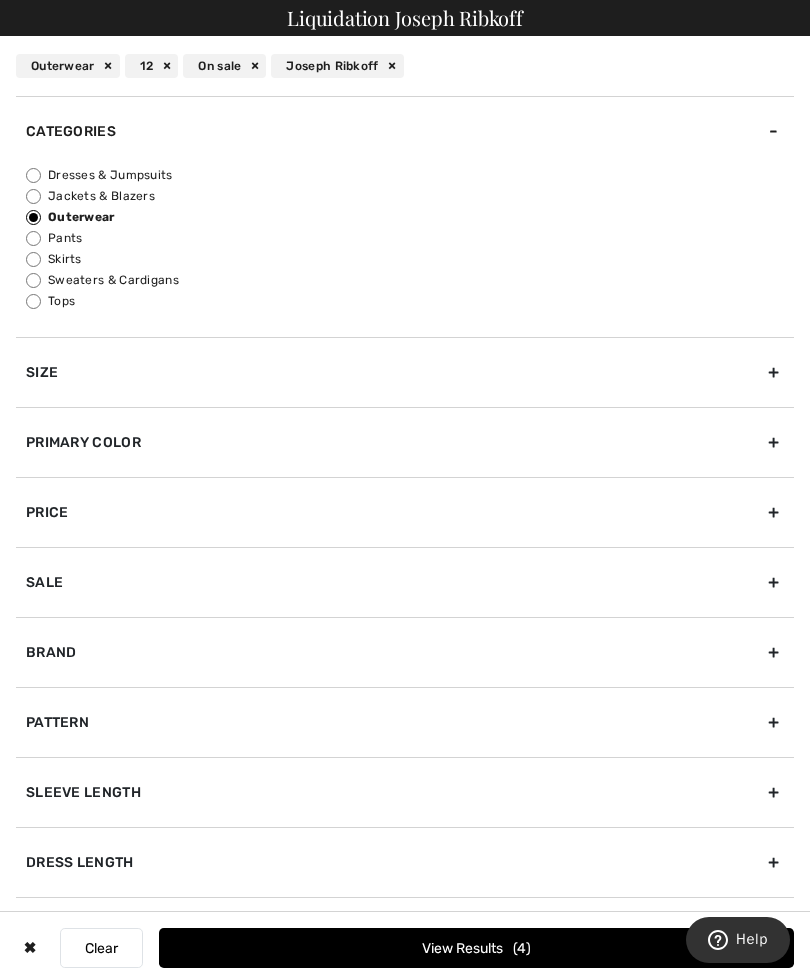 click on "Jackets & Blazers" at bounding box center (33, 196) 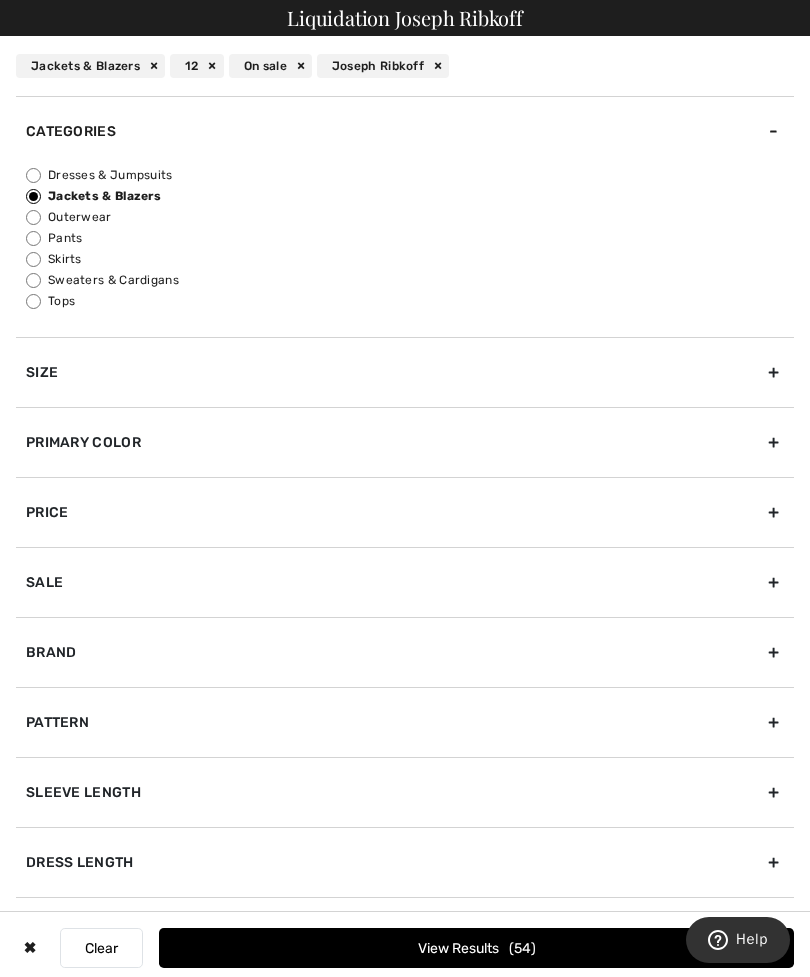 click on "View Results 54" at bounding box center (476, 948) 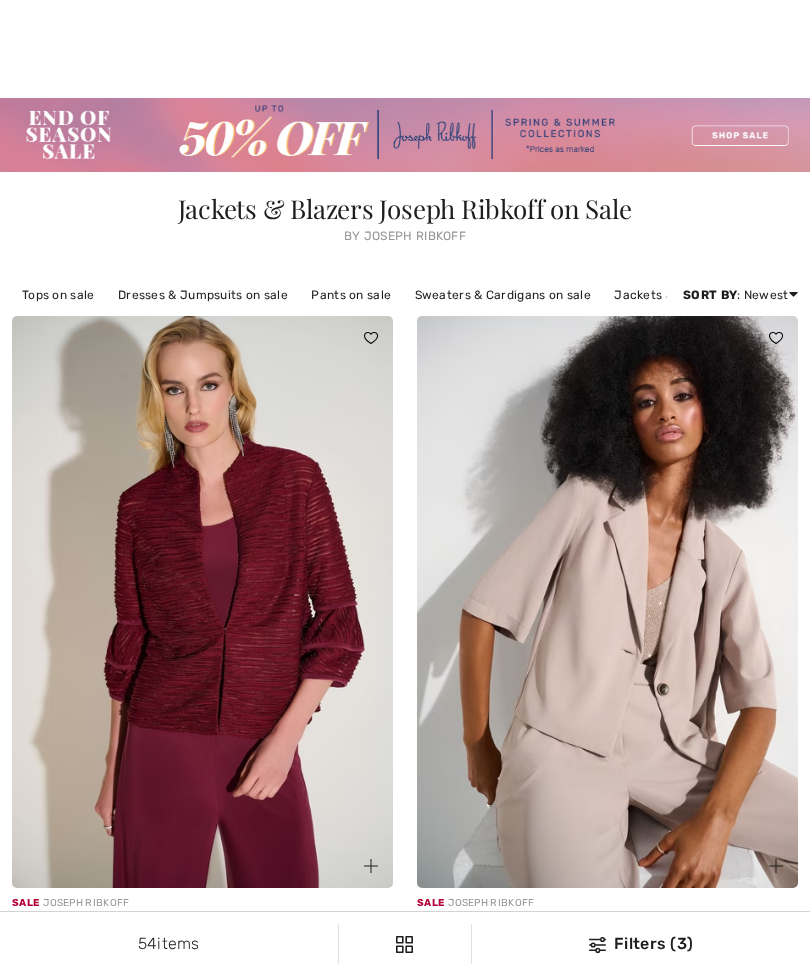 scroll, scrollTop: 663, scrollLeft: 0, axis: vertical 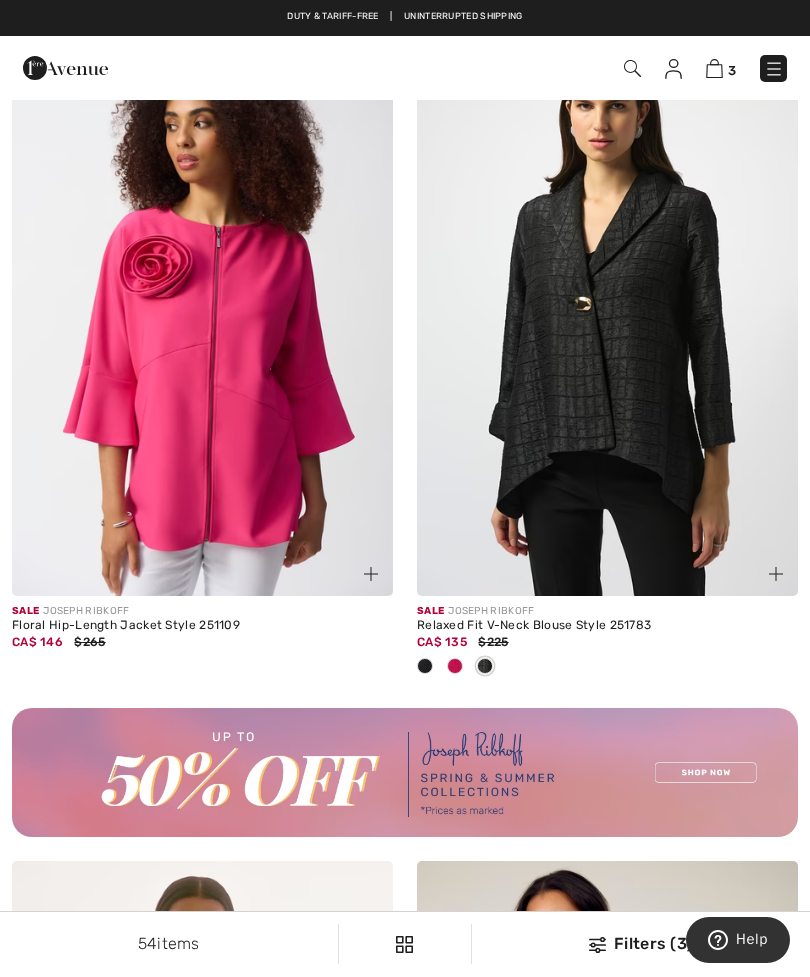click at bounding box center (455, 666) 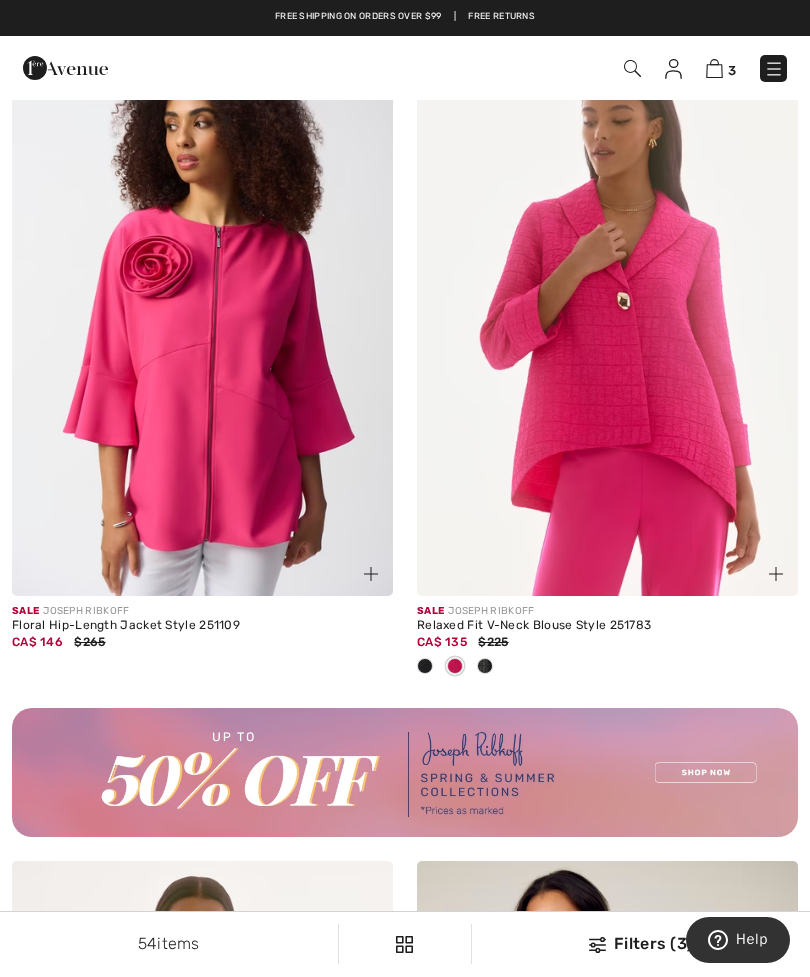click at bounding box center (485, 667) 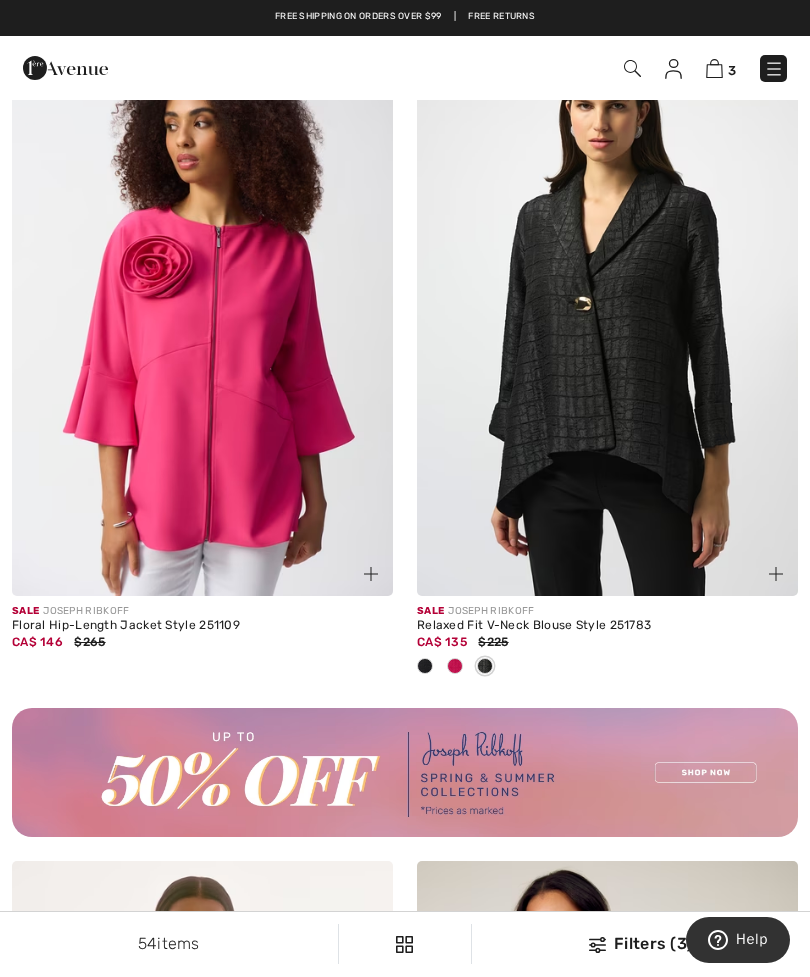 click at bounding box center [425, 666] 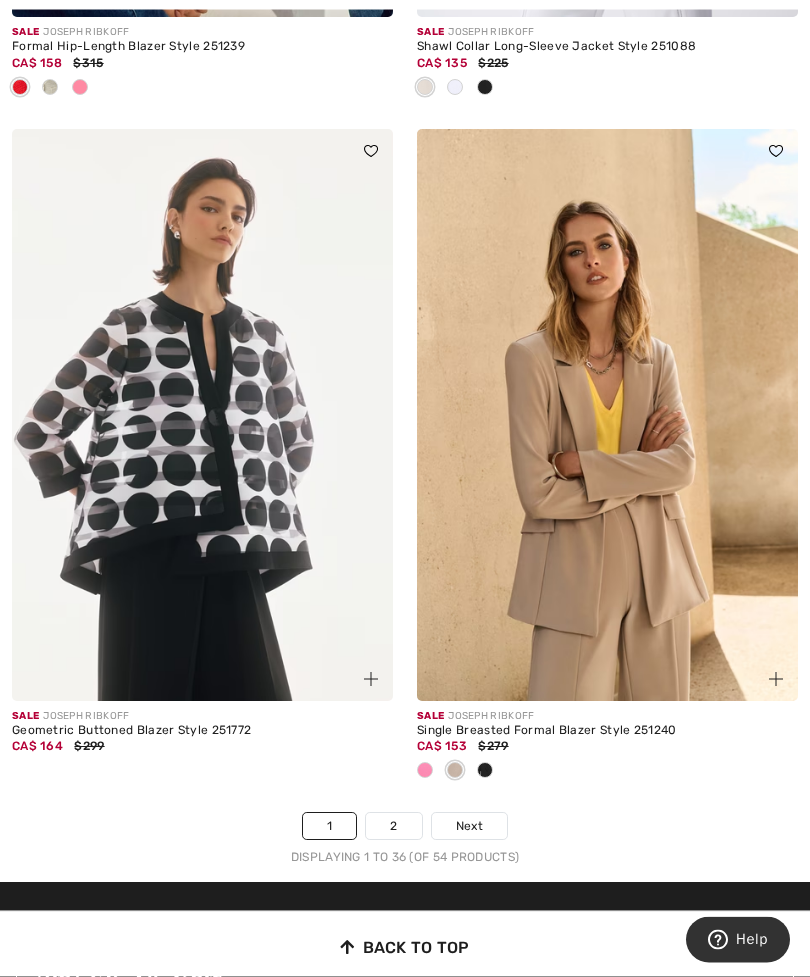 scroll, scrollTop: 11894, scrollLeft: 0, axis: vertical 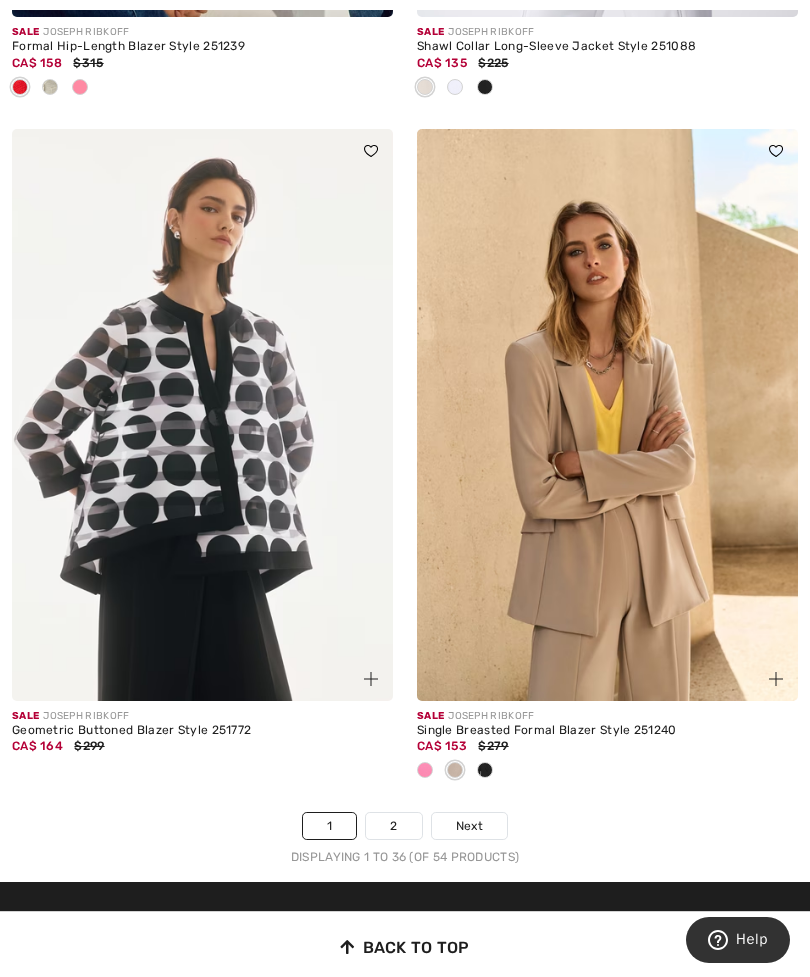 click on "2" at bounding box center [393, 826] 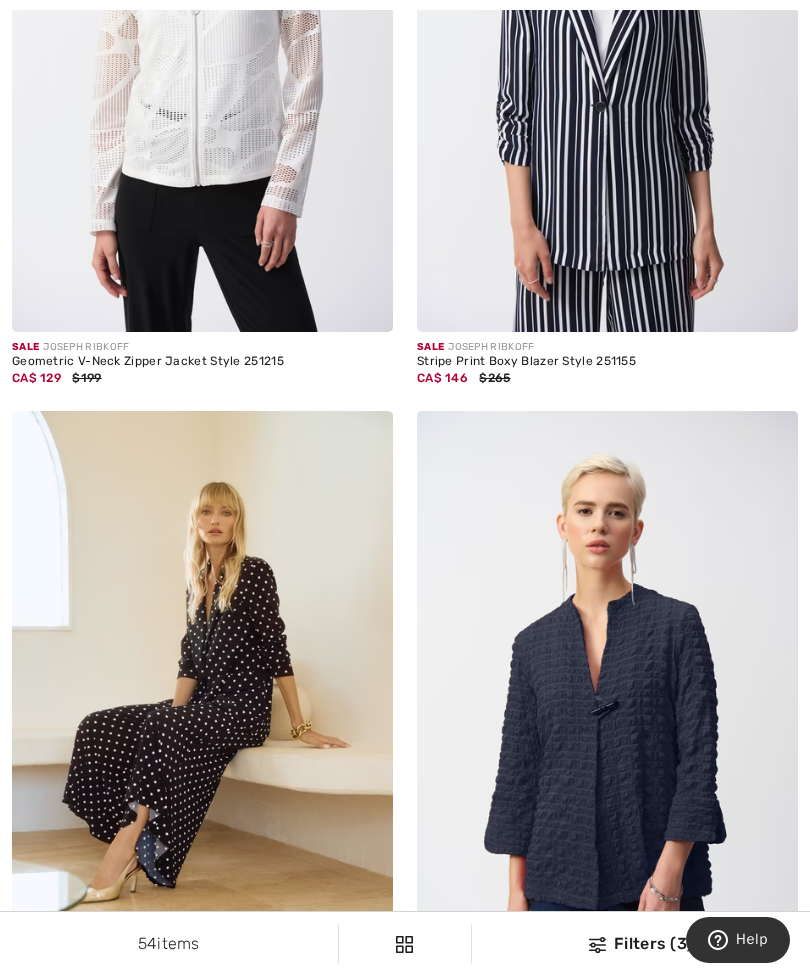 scroll, scrollTop: 0, scrollLeft: 0, axis: both 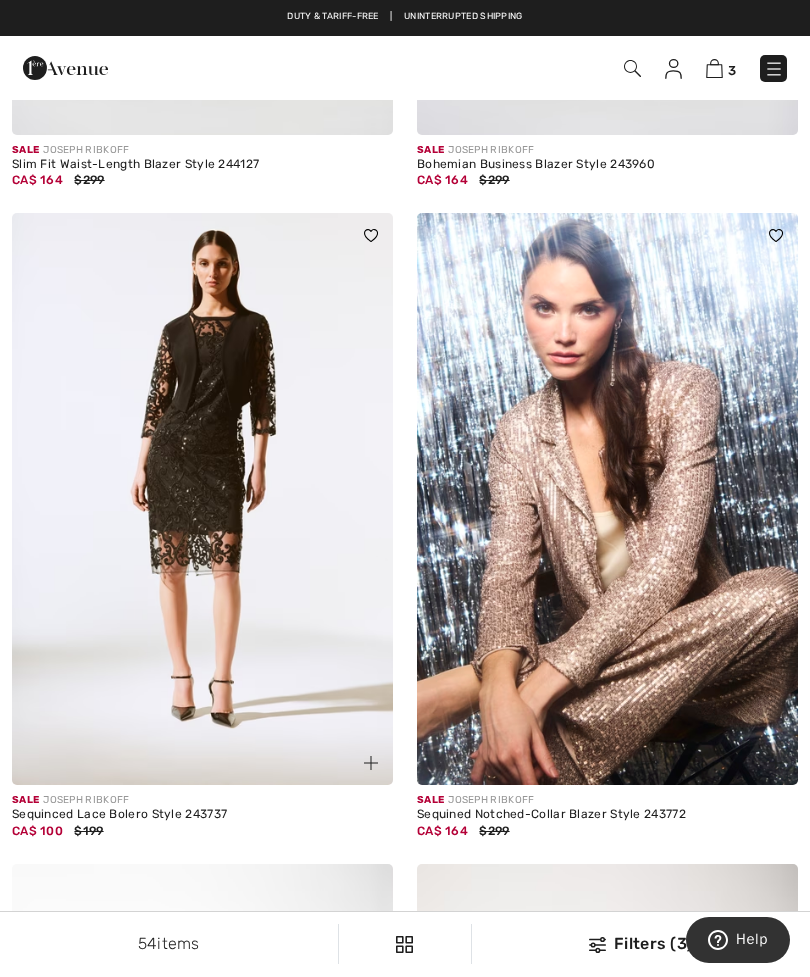 click at bounding box center (774, 69) 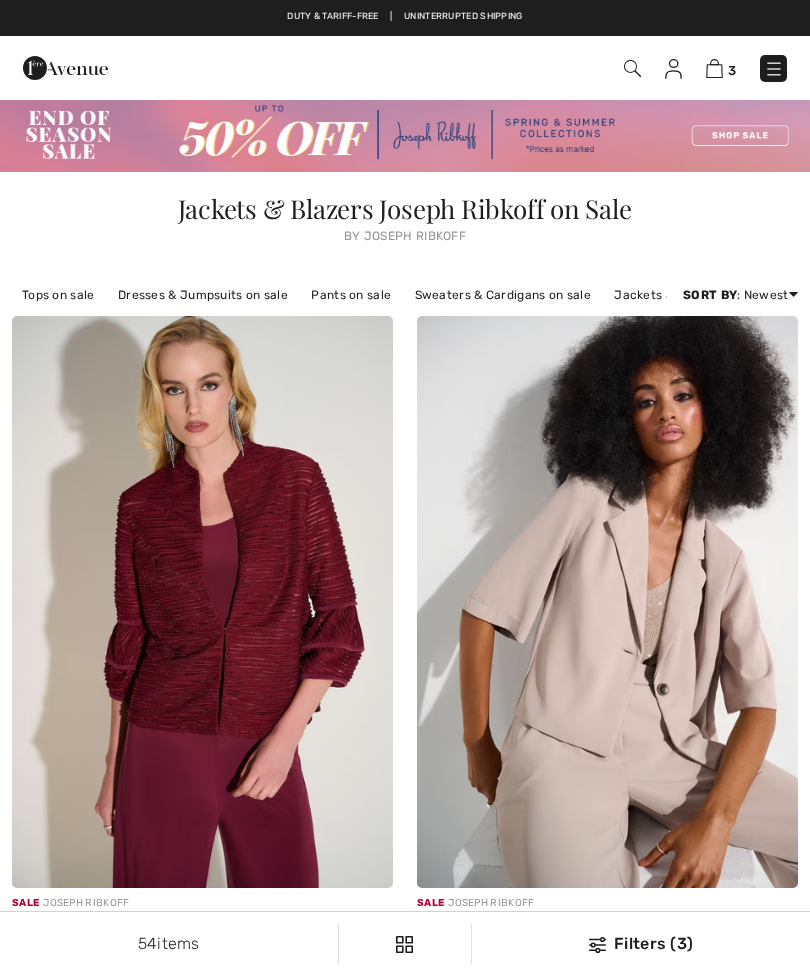 checkbox on "true" 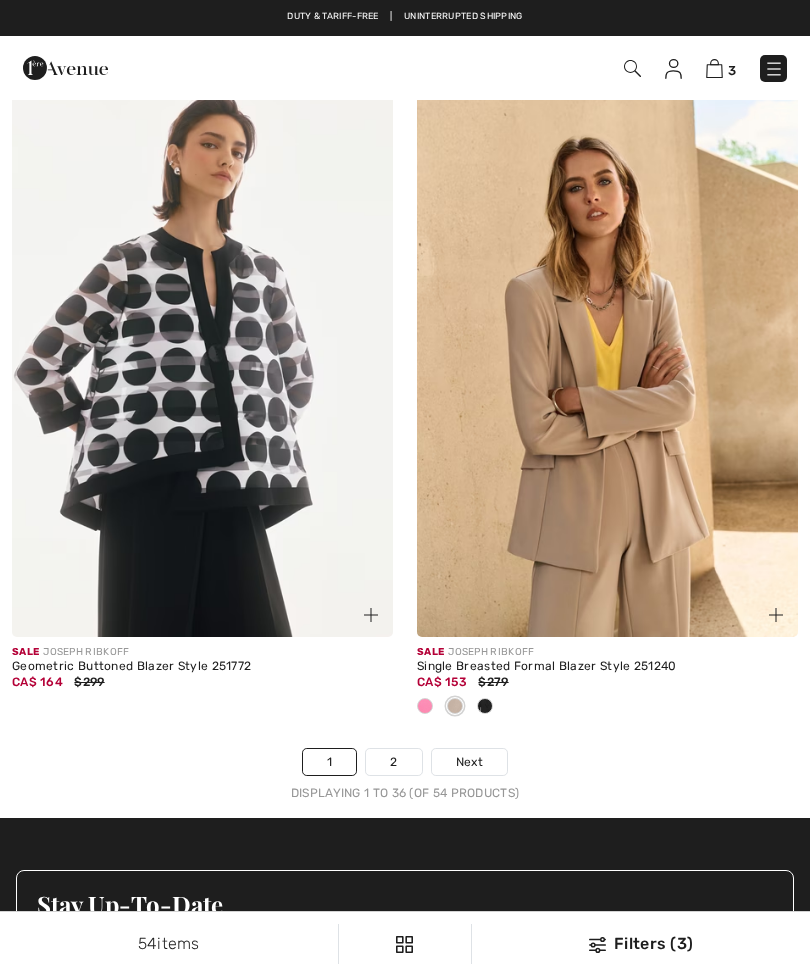 scroll, scrollTop: 11958, scrollLeft: 0, axis: vertical 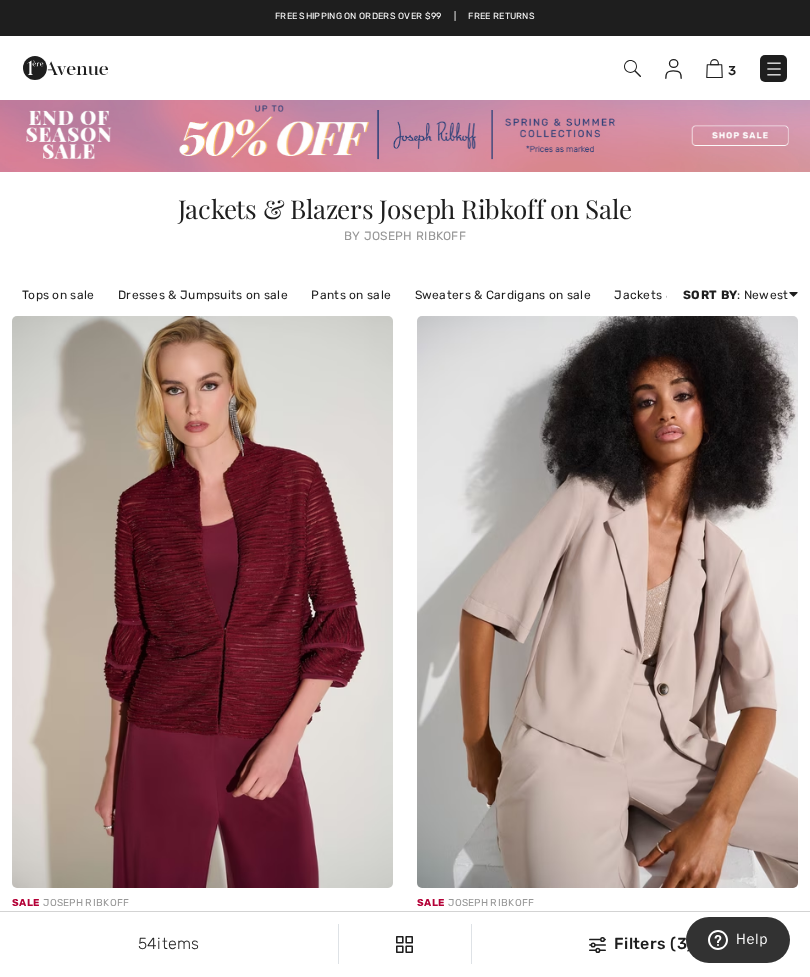 click at bounding box center (405, 135) 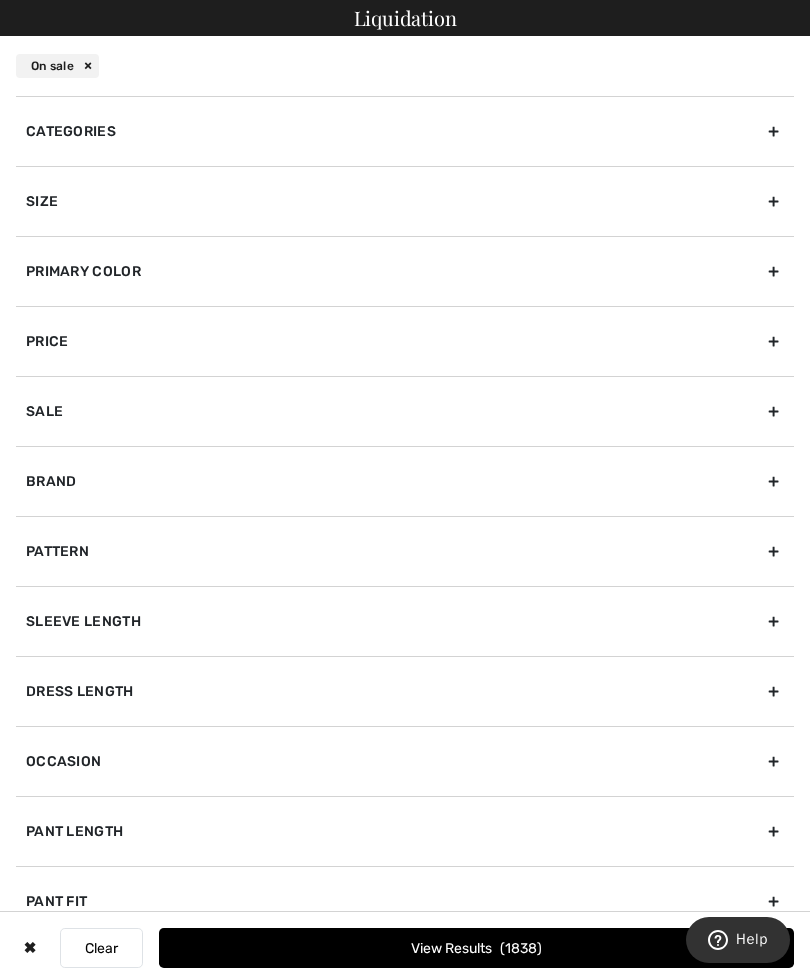 scroll, scrollTop: 0, scrollLeft: 0, axis: both 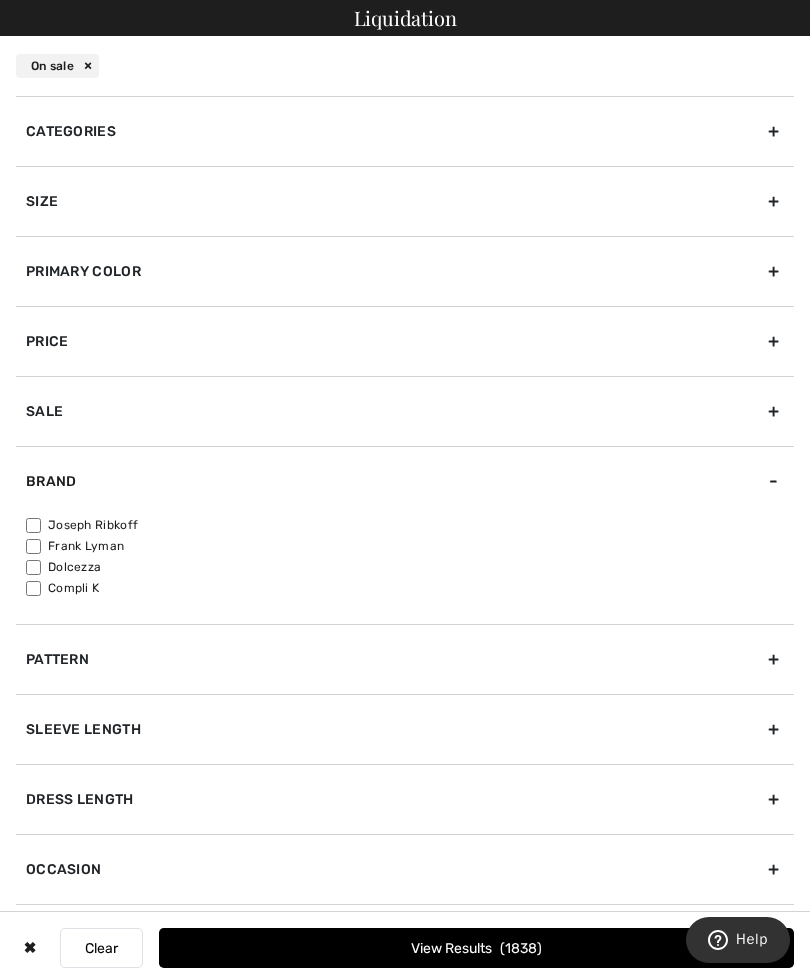 click on "Joseph Ribkoff" at bounding box center [410, 525] 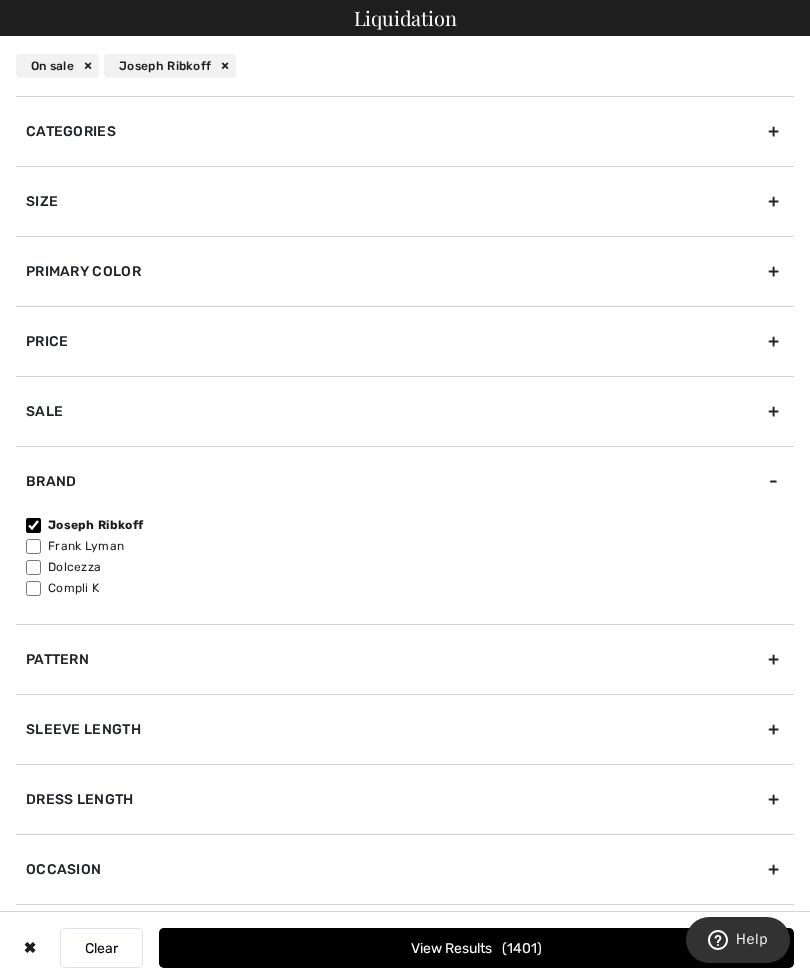 click on "Sale" at bounding box center [405, 411] 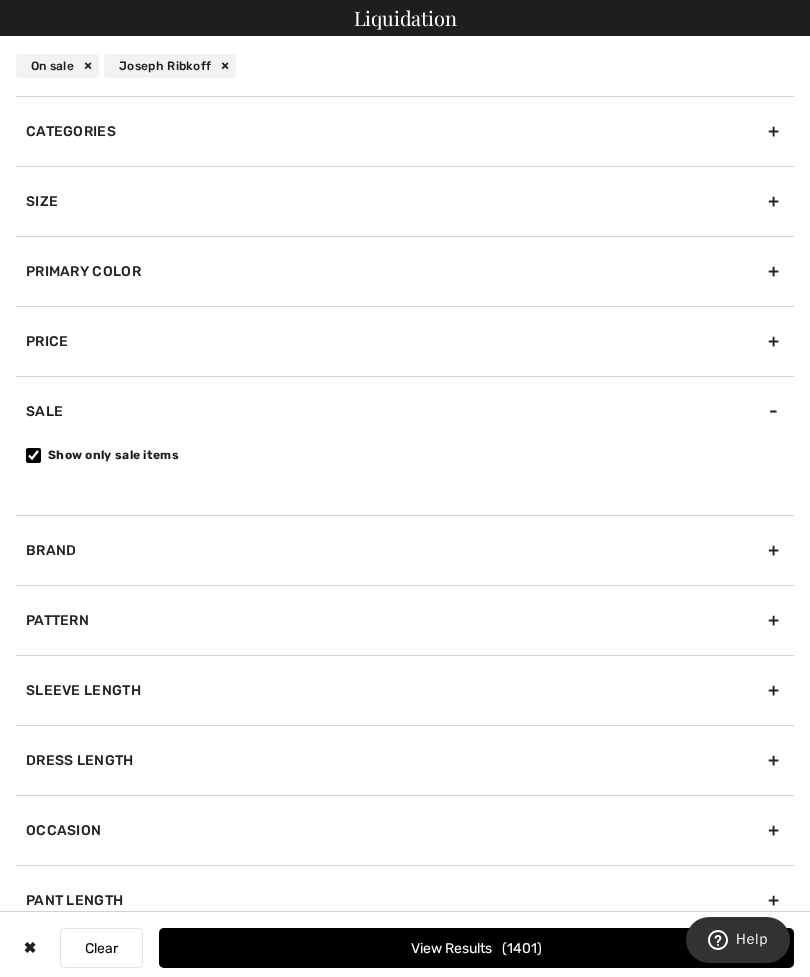 click on "Brand" at bounding box center [405, 550] 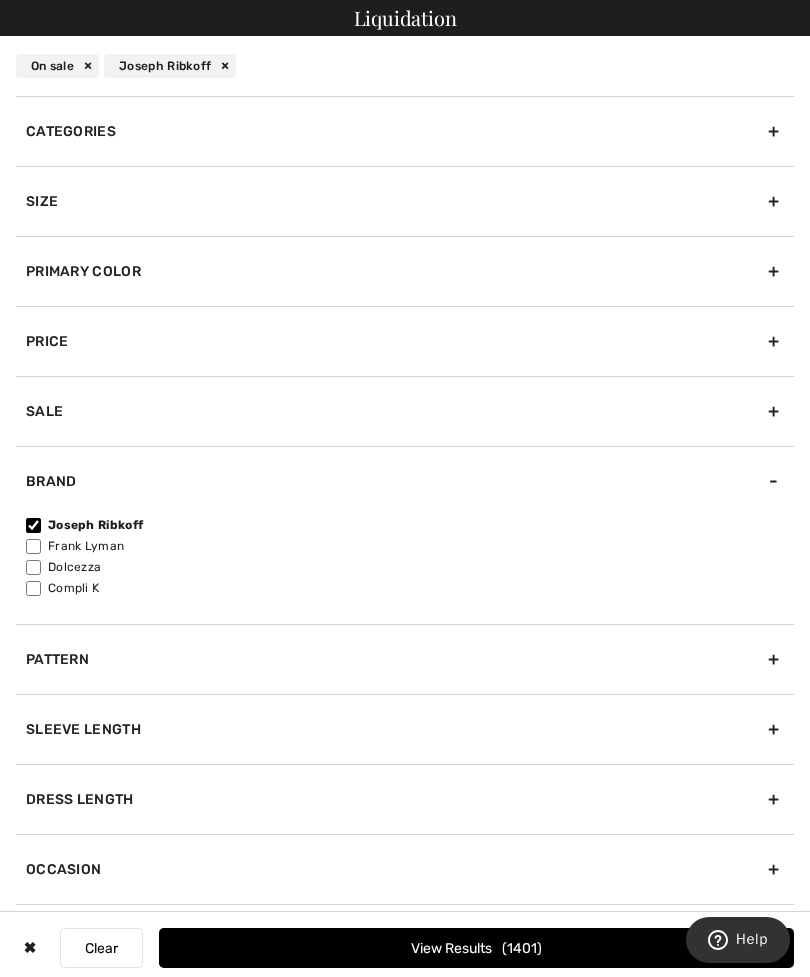 click on "Size" at bounding box center (405, 201) 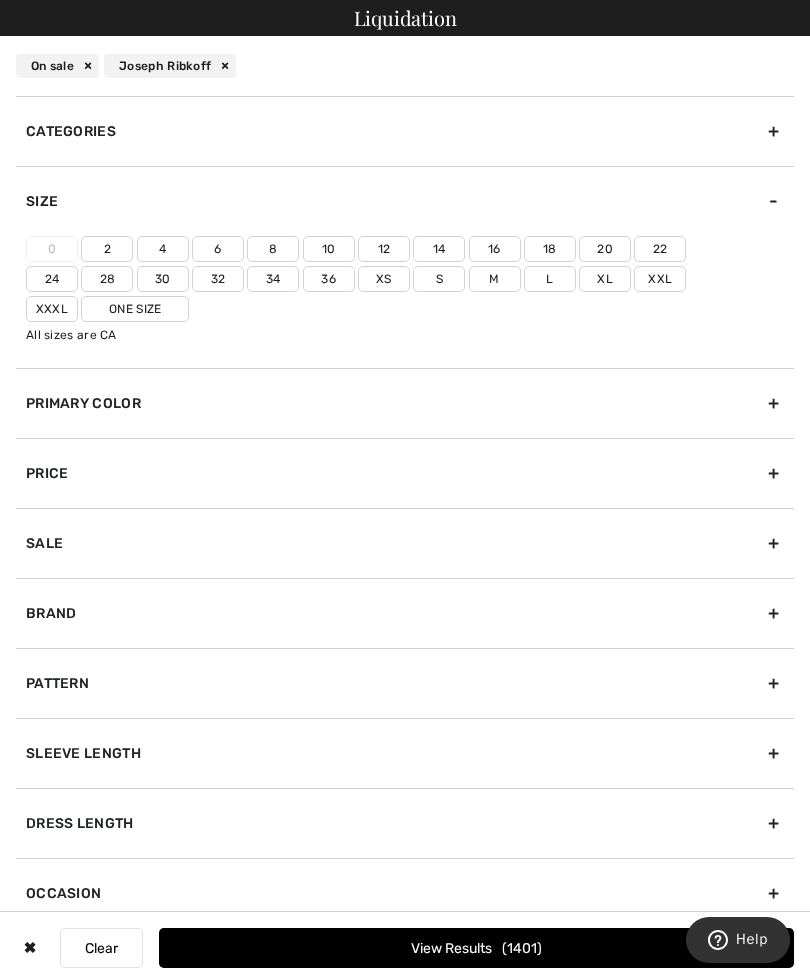 click on "12" at bounding box center (384, 249) 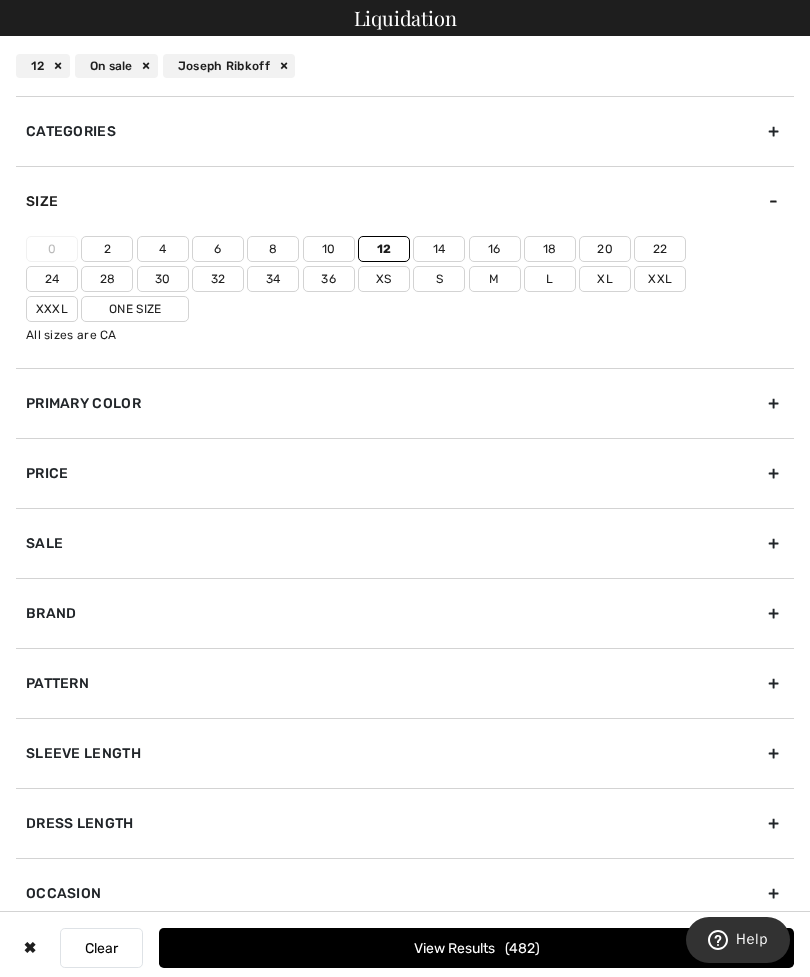 click on "Categories" at bounding box center [405, 131] 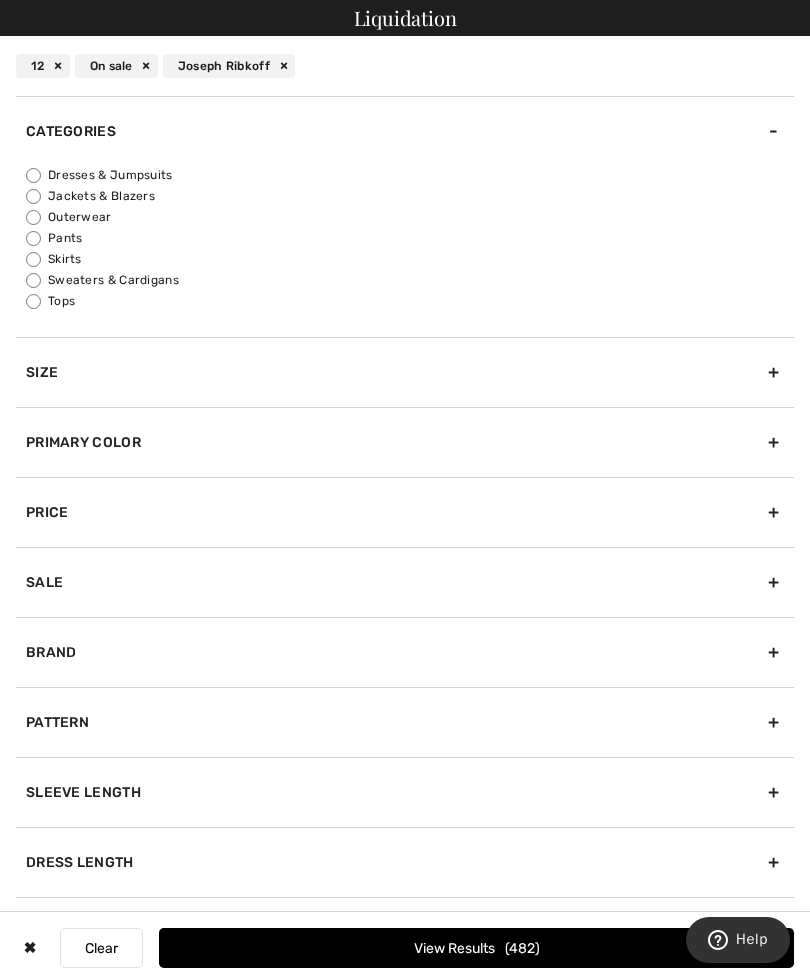 click on "Outerwear" at bounding box center (33, 217) 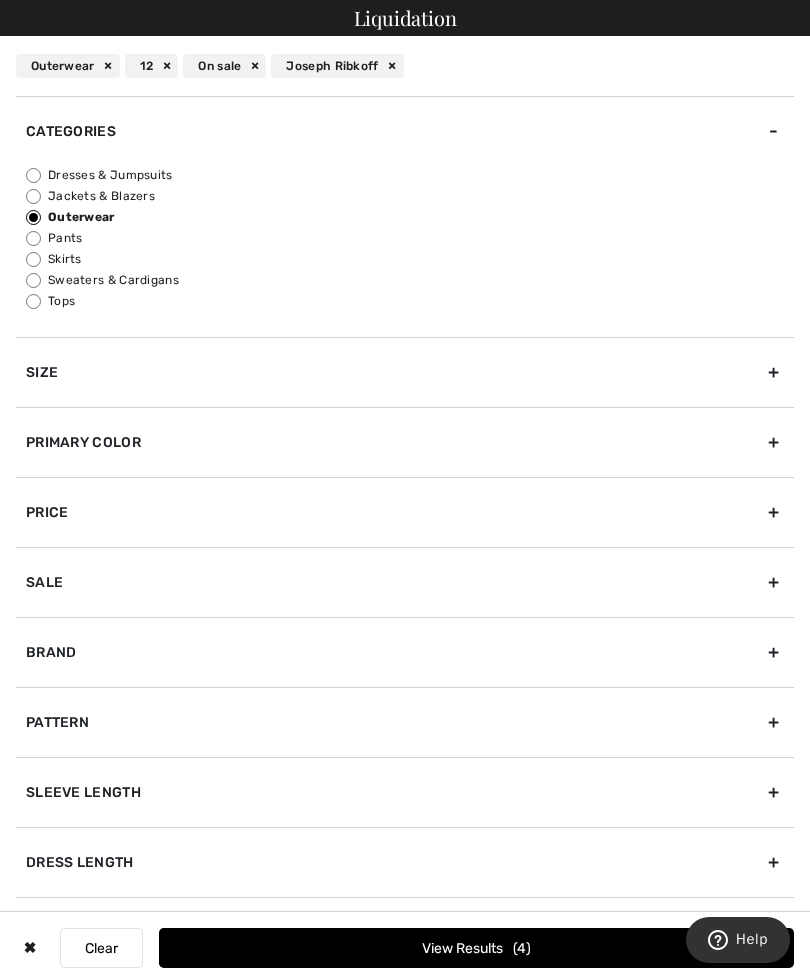click on "View Results 4" at bounding box center [476, 948] 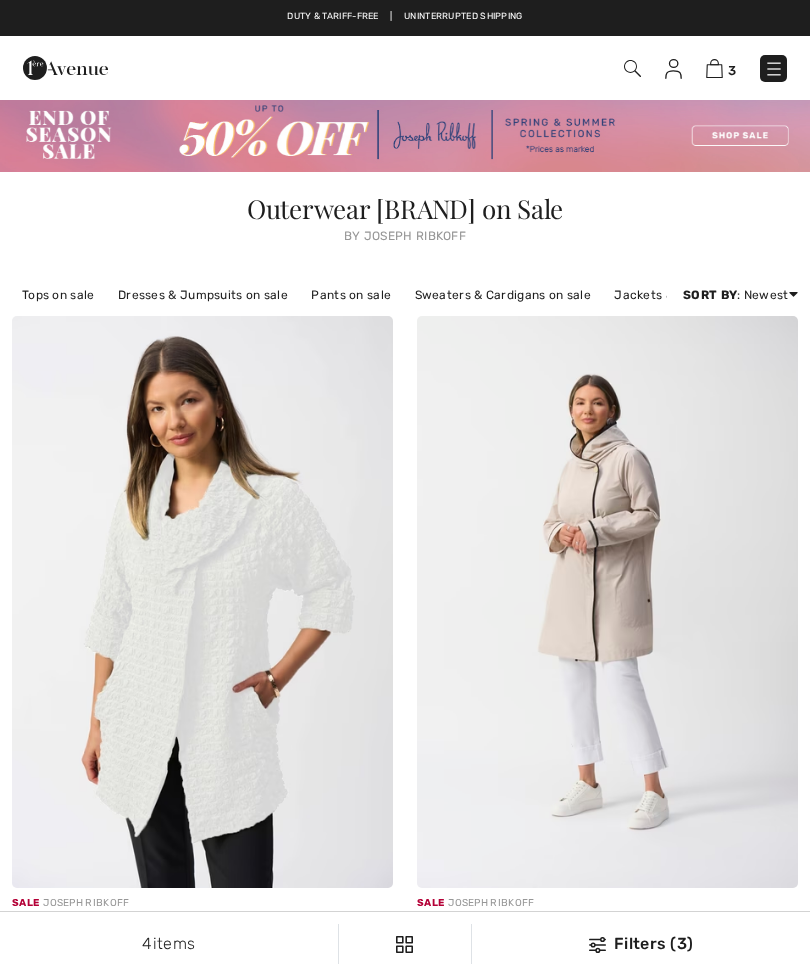 scroll, scrollTop: 0, scrollLeft: 0, axis: both 